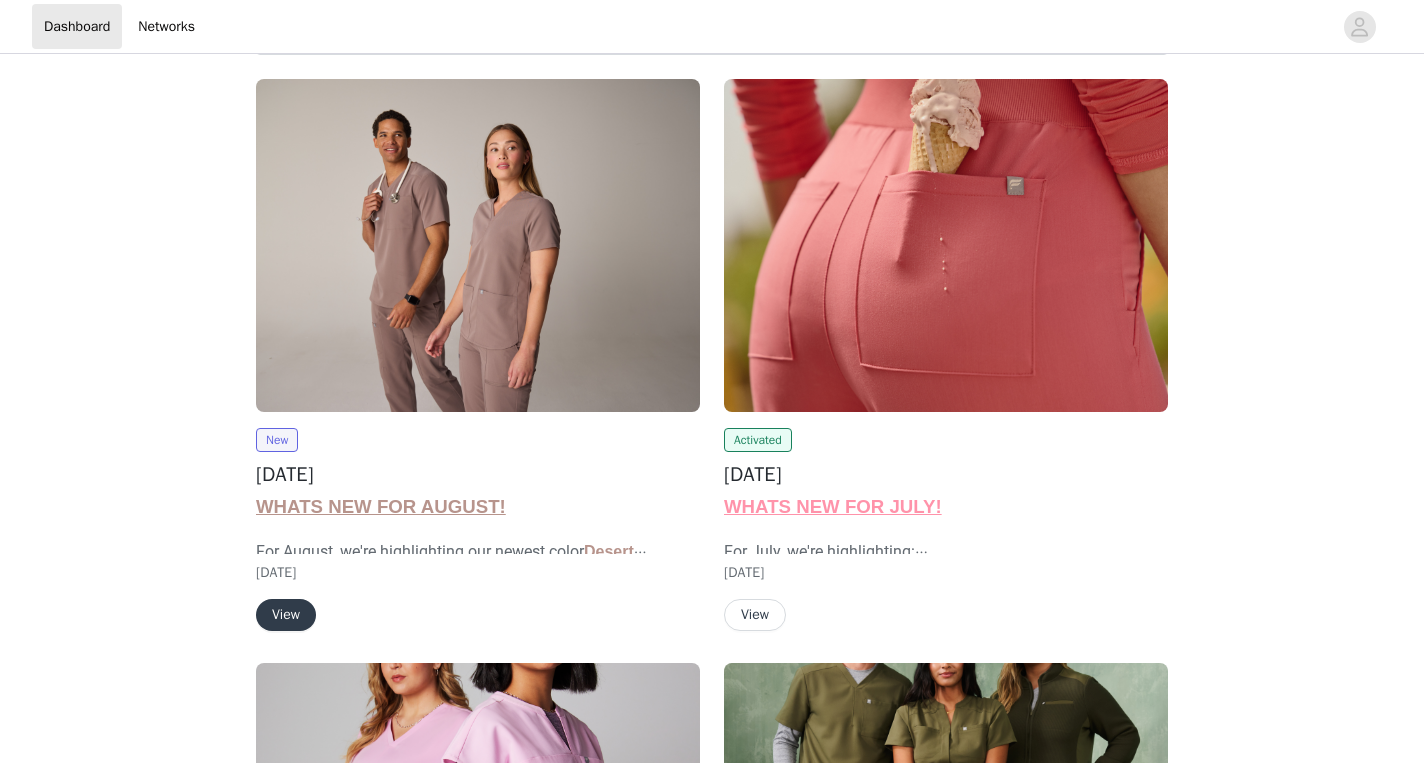 scroll, scrollTop: 99, scrollLeft: 0, axis: vertical 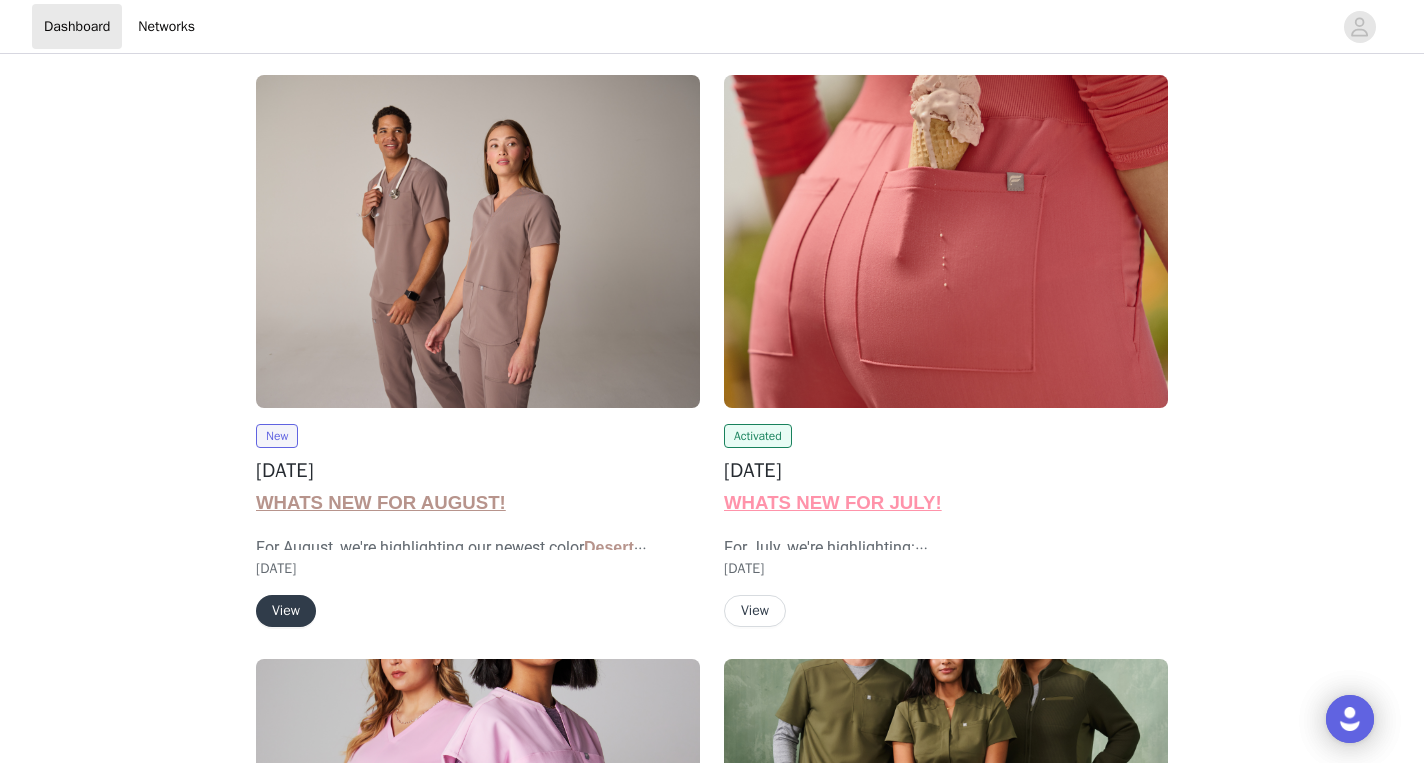 click at bounding box center [478, 241] 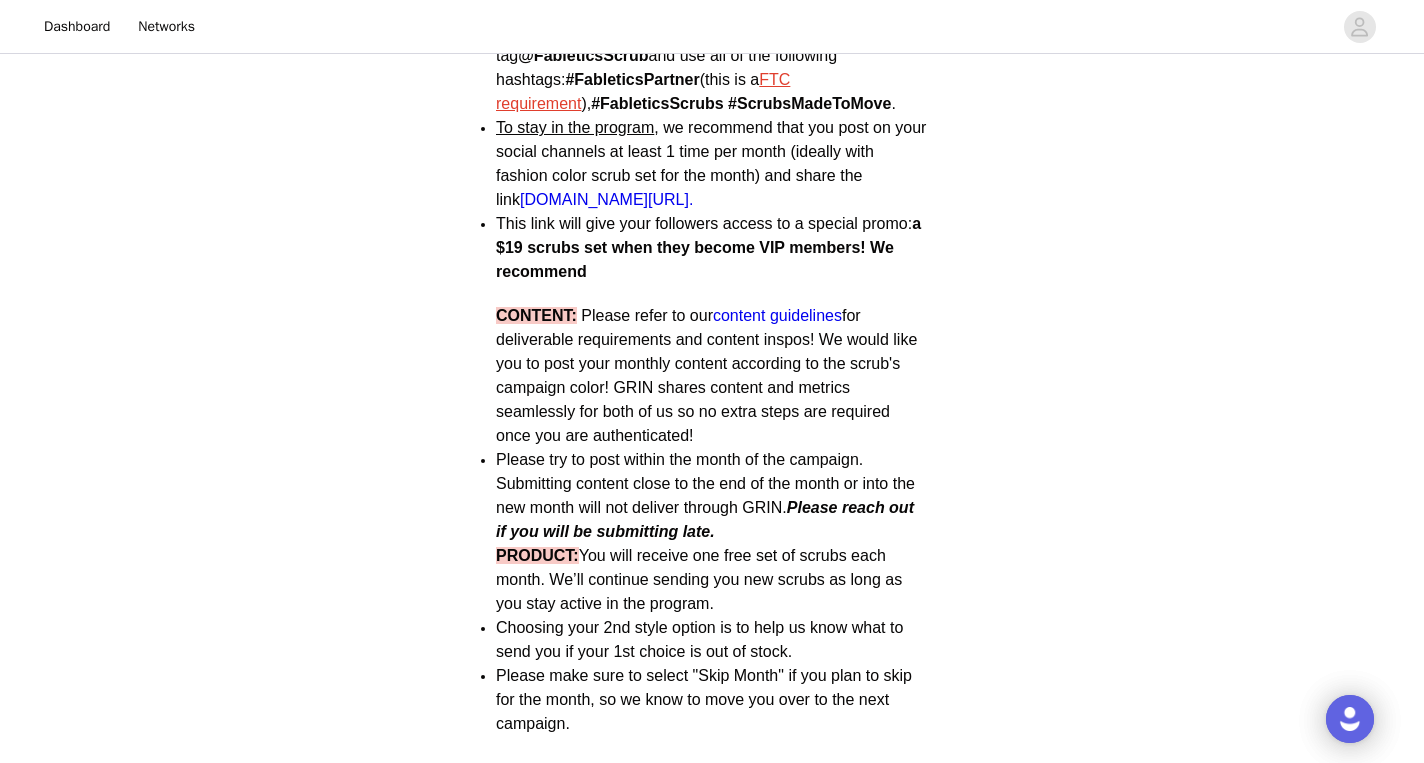 scroll, scrollTop: 0, scrollLeft: 0, axis: both 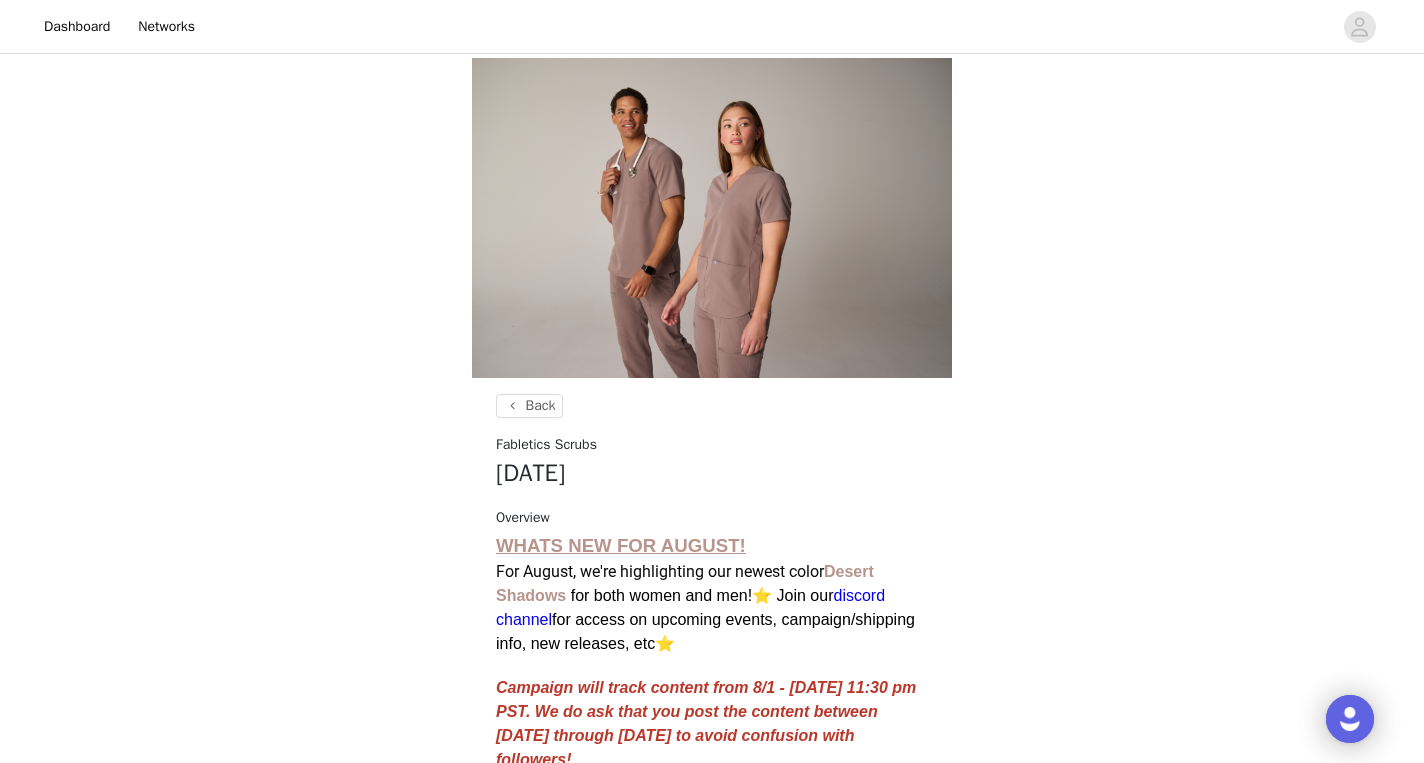 click at bounding box center [712, 218] 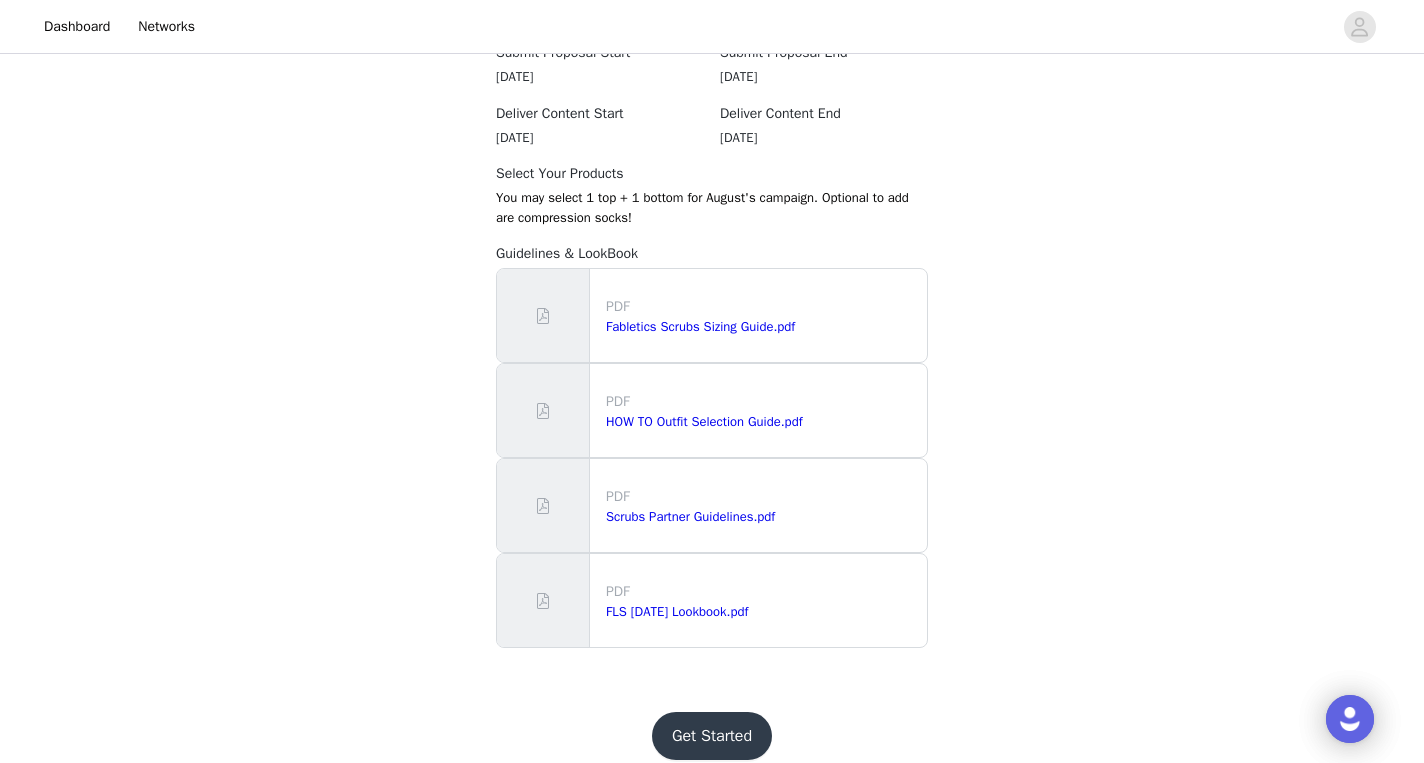 scroll, scrollTop: 1847, scrollLeft: 0, axis: vertical 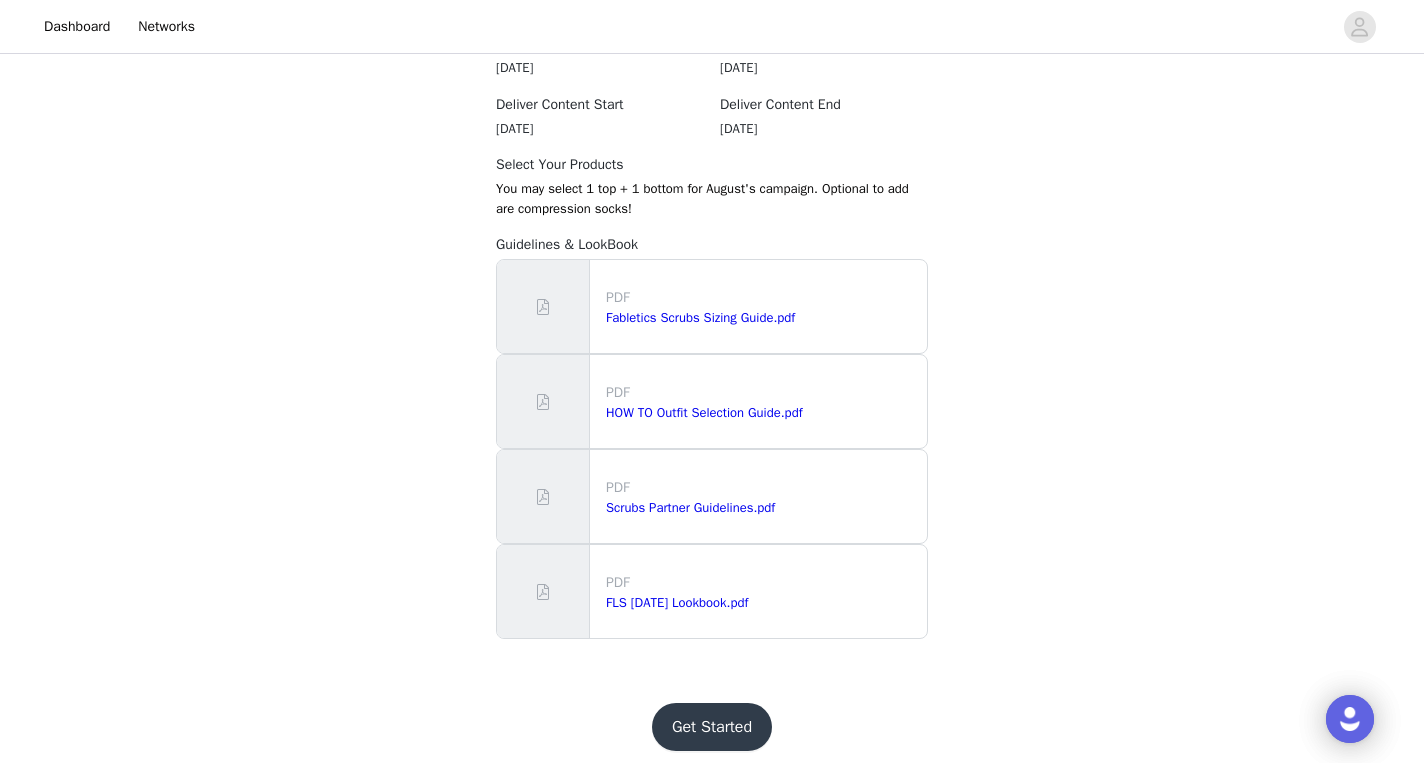 click on "Get Started" at bounding box center [712, 727] 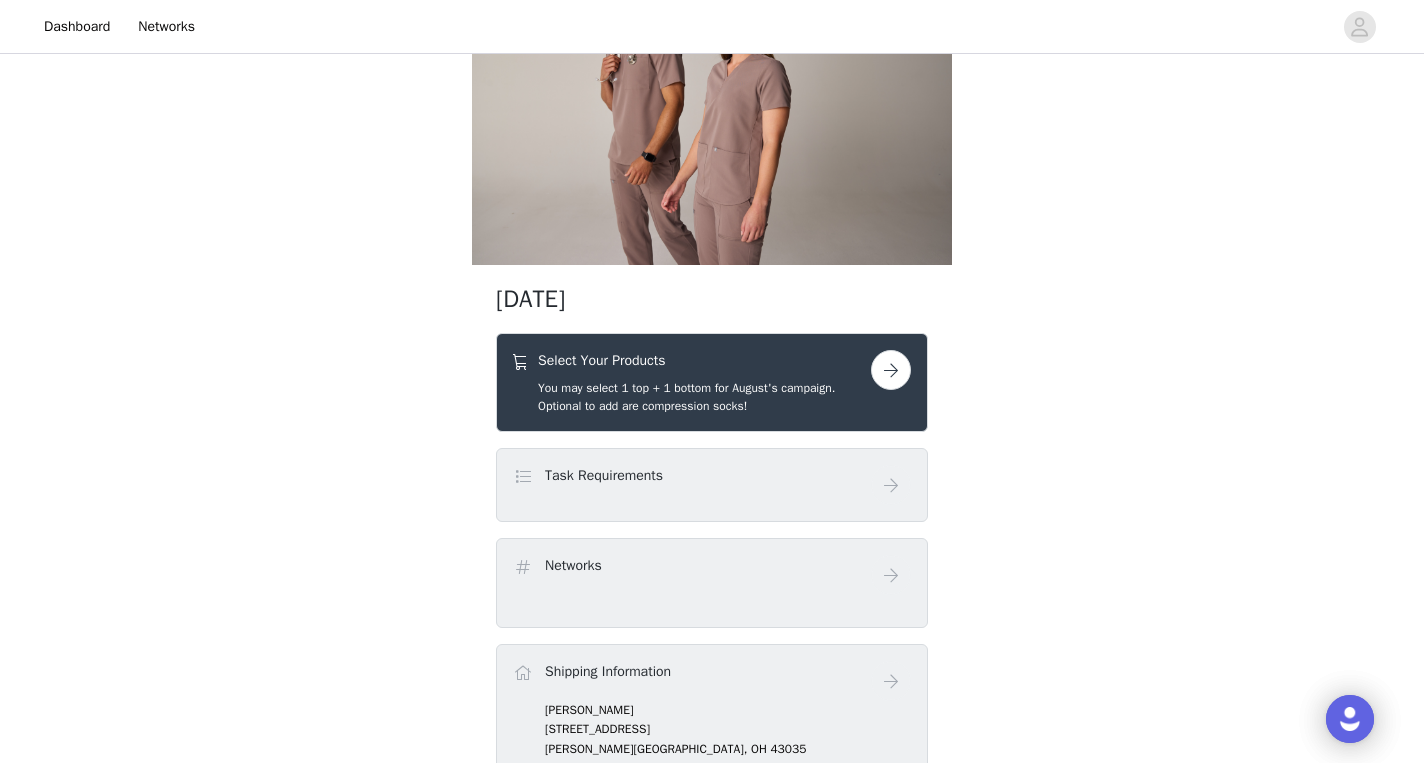 scroll, scrollTop: 120, scrollLeft: 0, axis: vertical 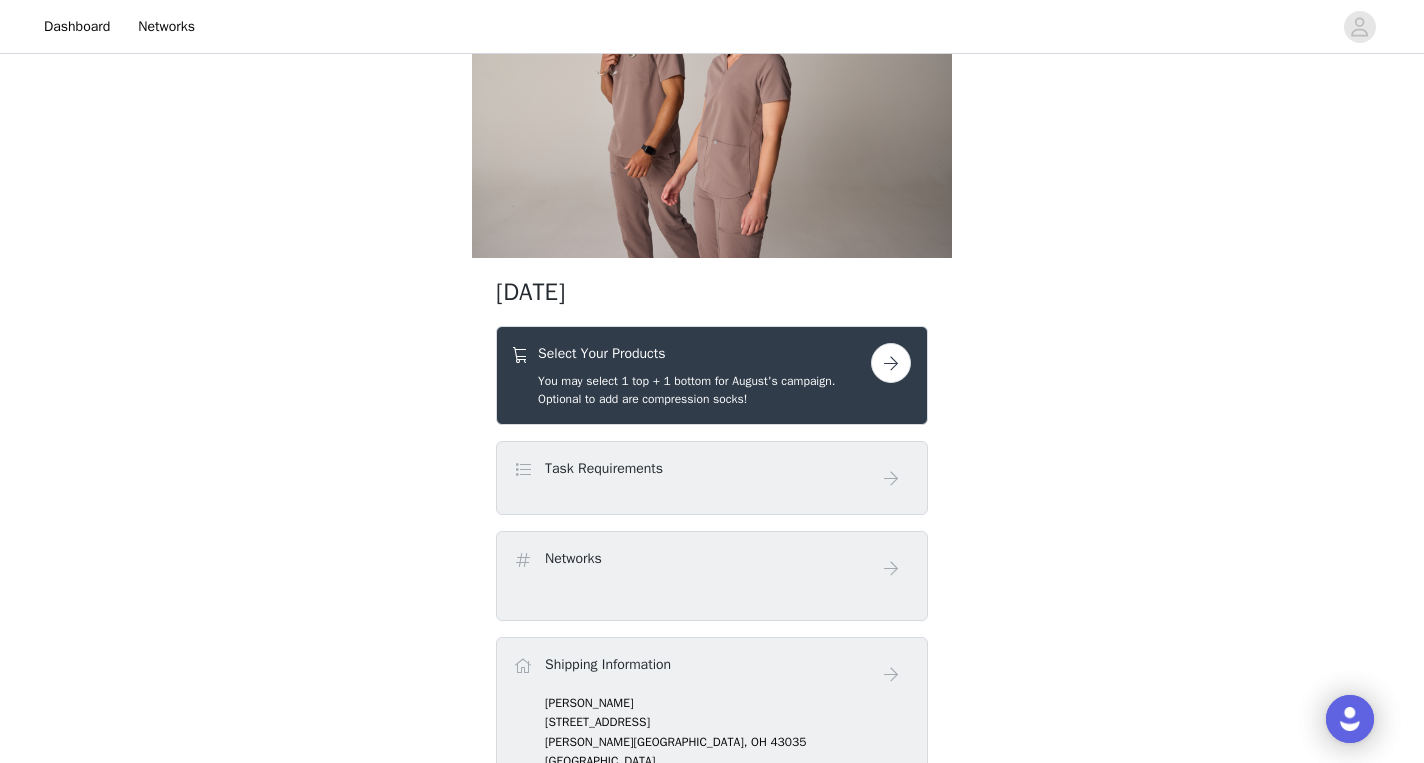 click at bounding box center (891, 363) 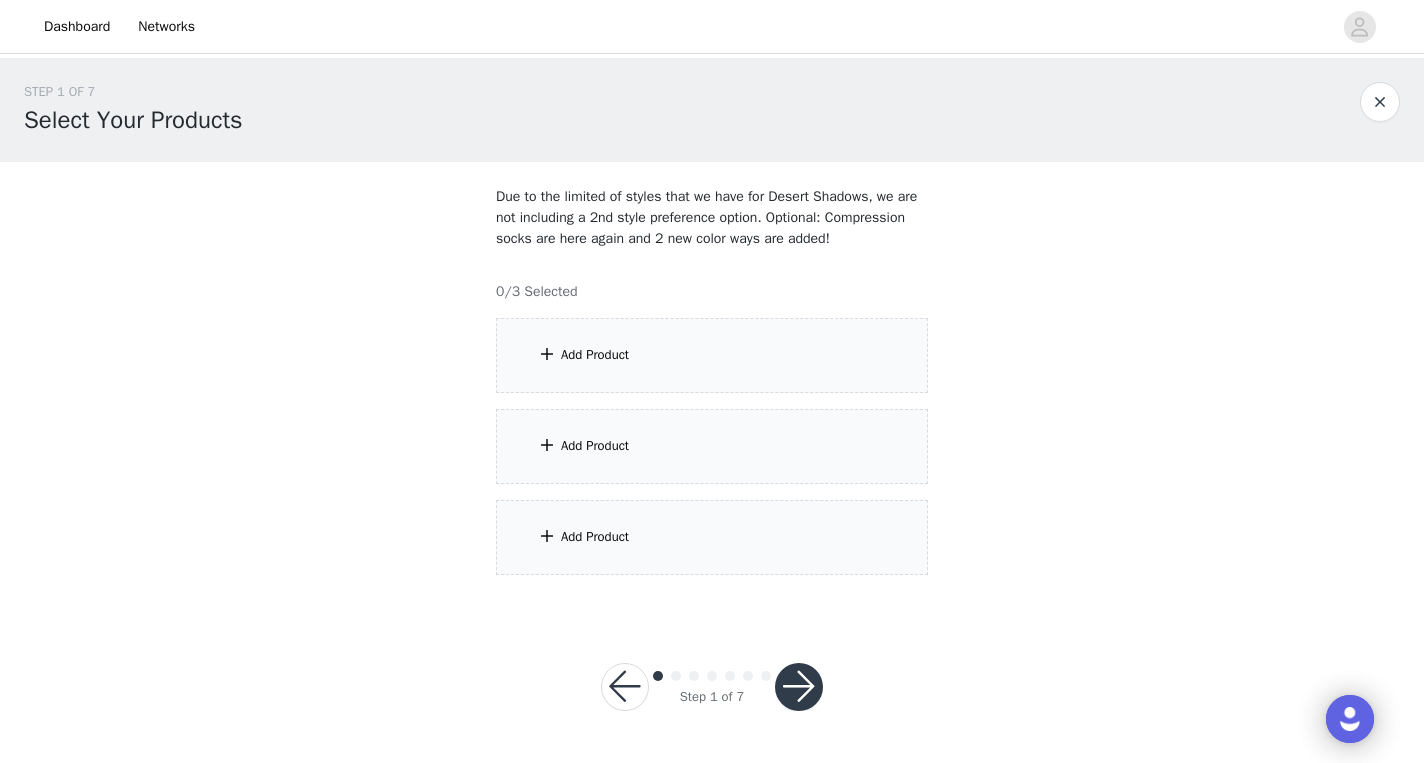 click on "Add Product" at bounding box center (712, 355) 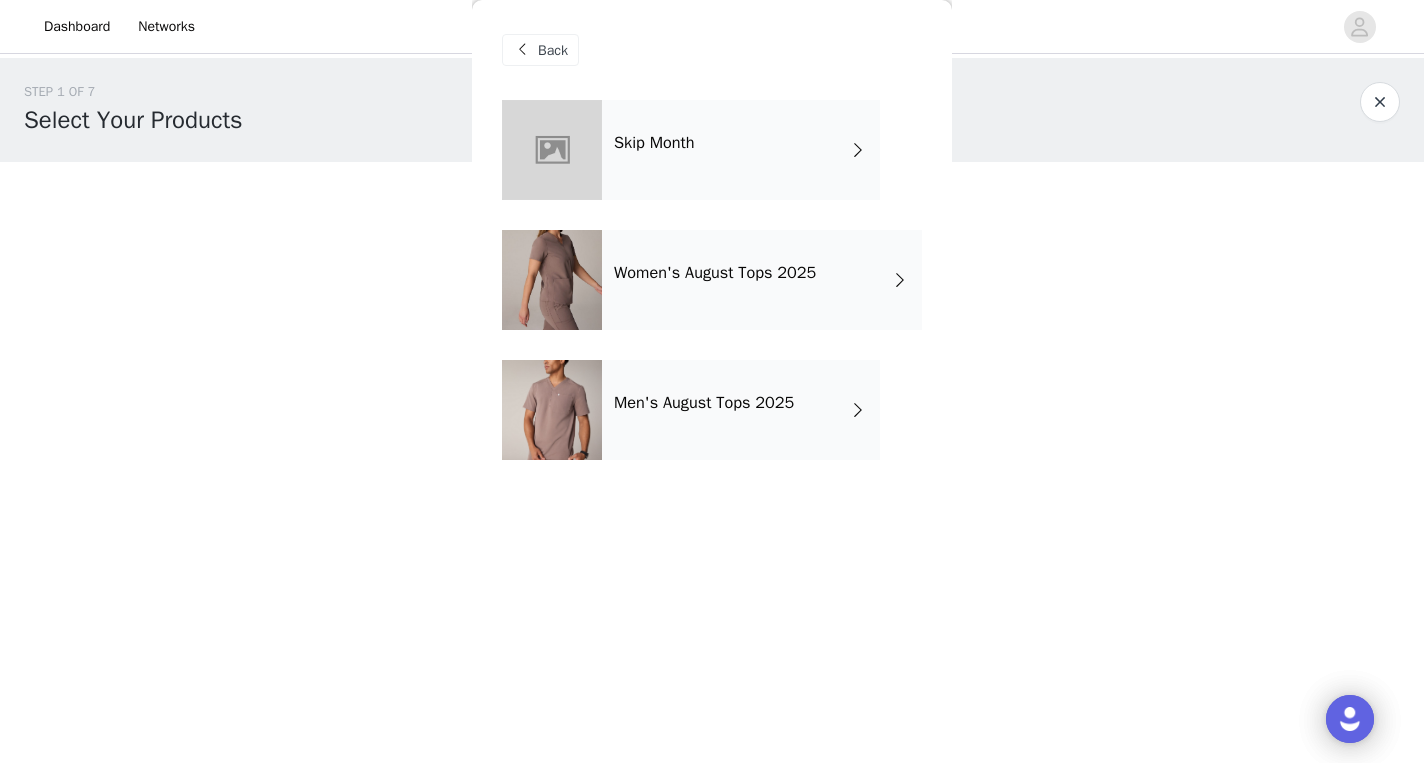 click on "Men's August Tops 2025" at bounding box center [741, 410] 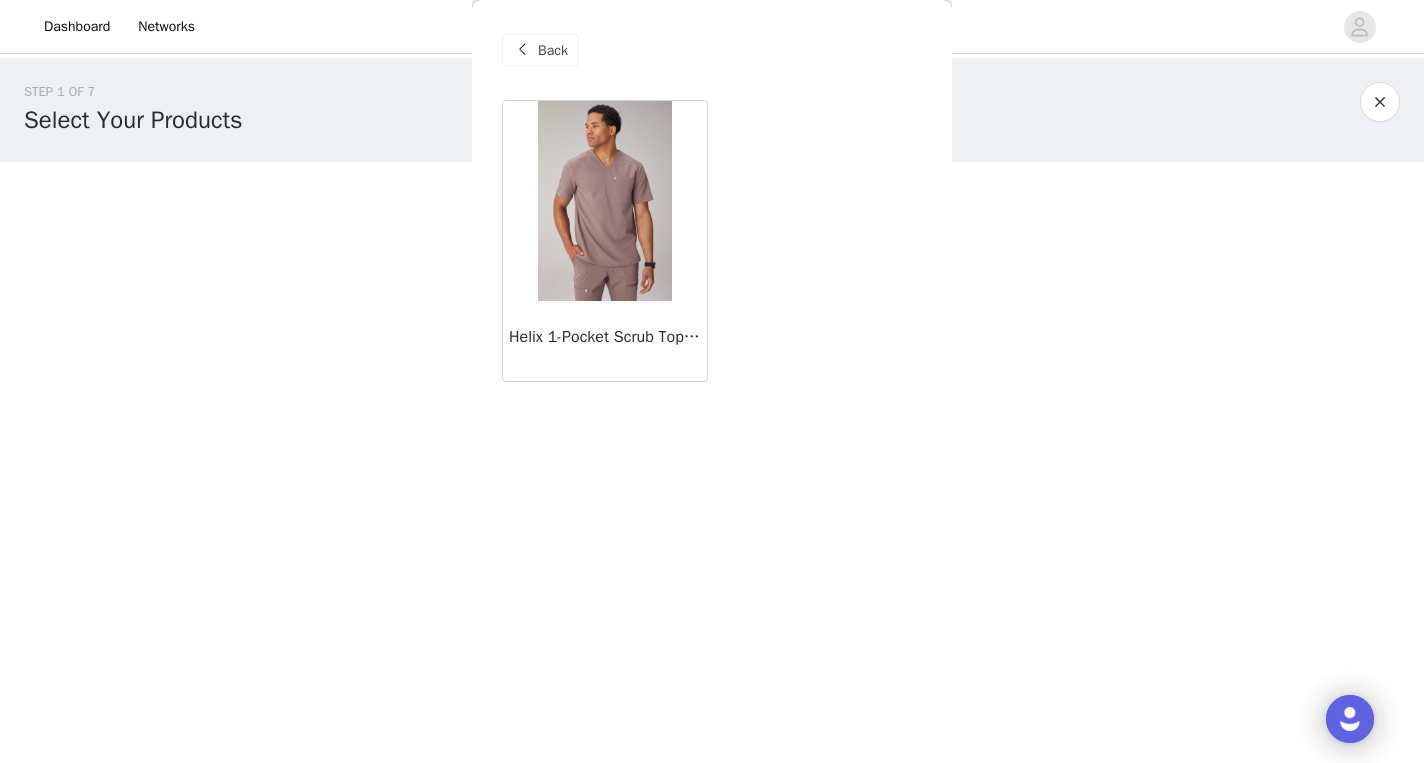 click at bounding box center [604, 201] 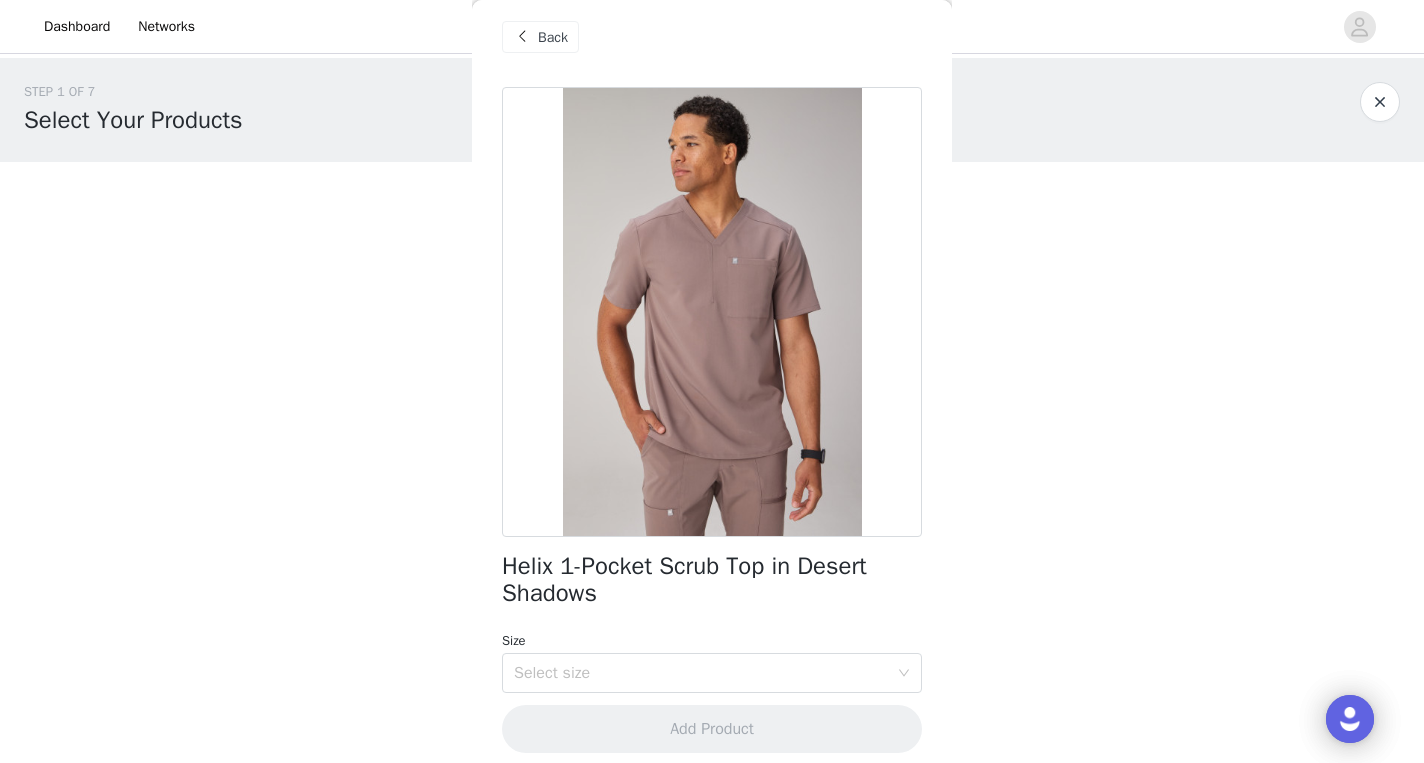 scroll, scrollTop: 26, scrollLeft: 0, axis: vertical 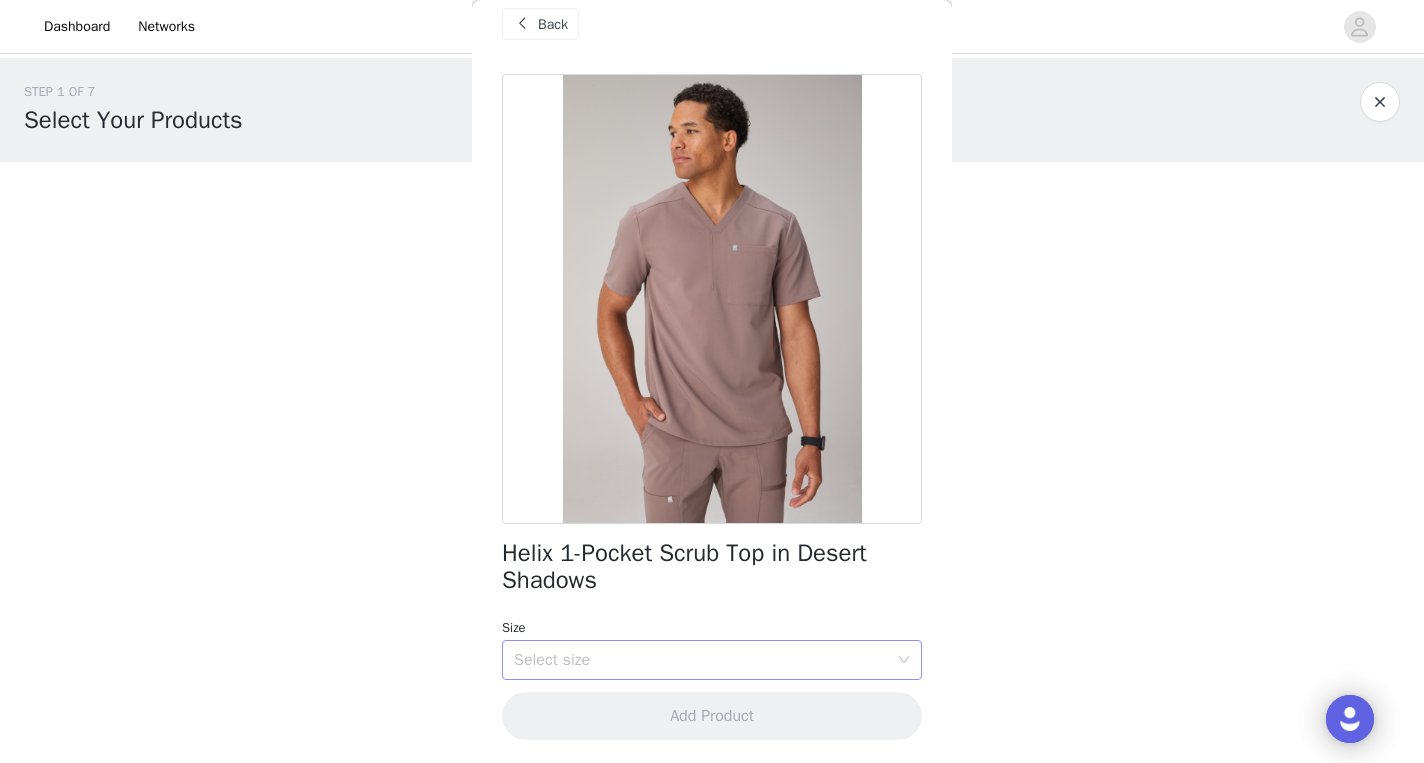 click on "Select size" at bounding box center [701, 660] 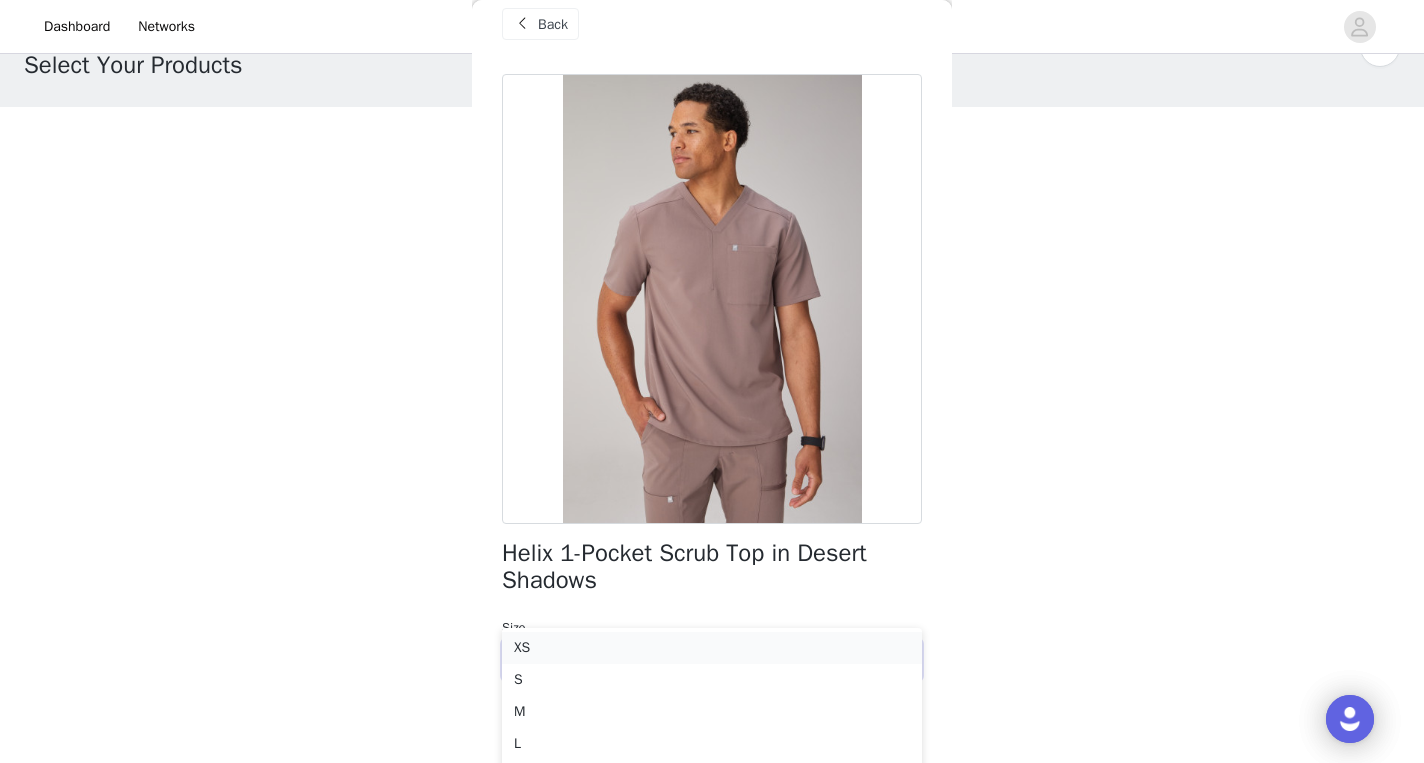 click on "XS" at bounding box center (712, 648) 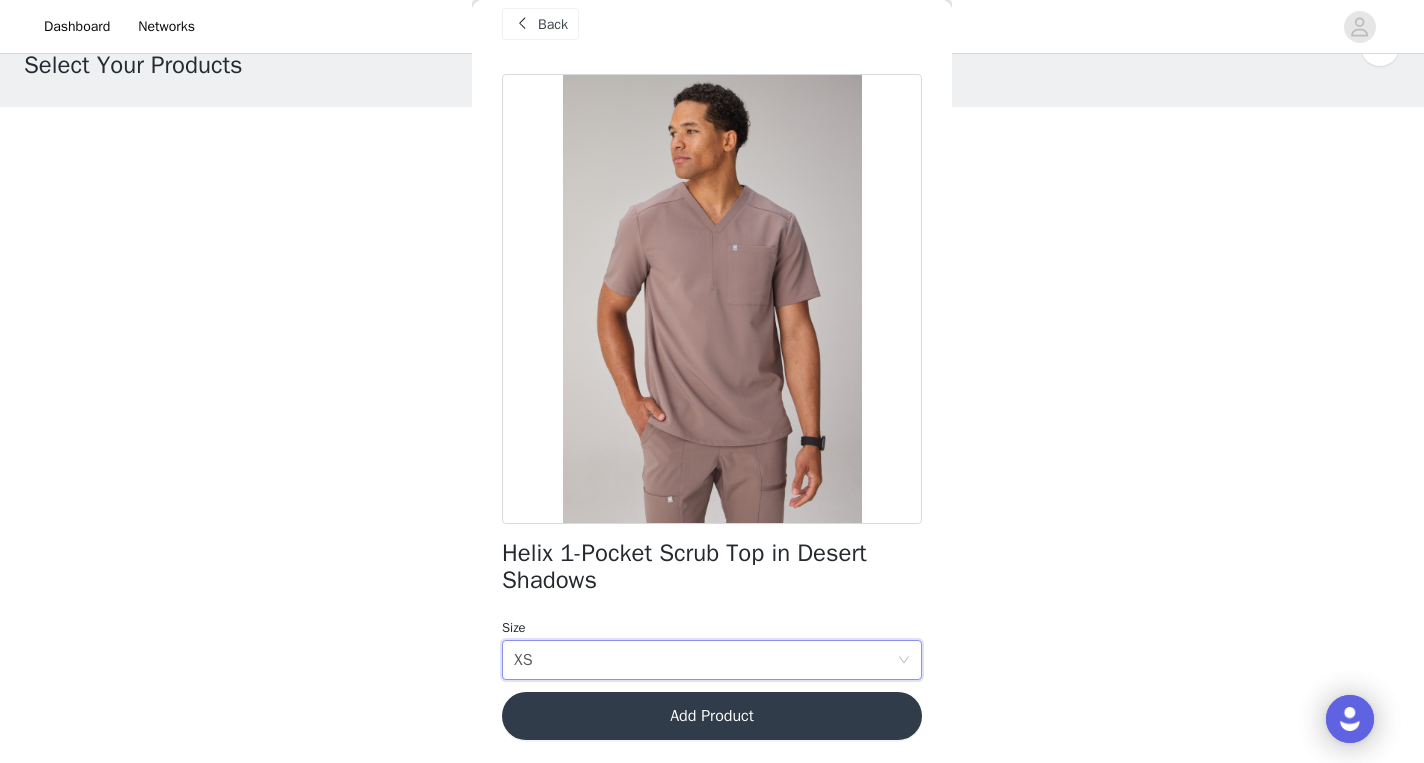 scroll, scrollTop: 16, scrollLeft: 0, axis: vertical 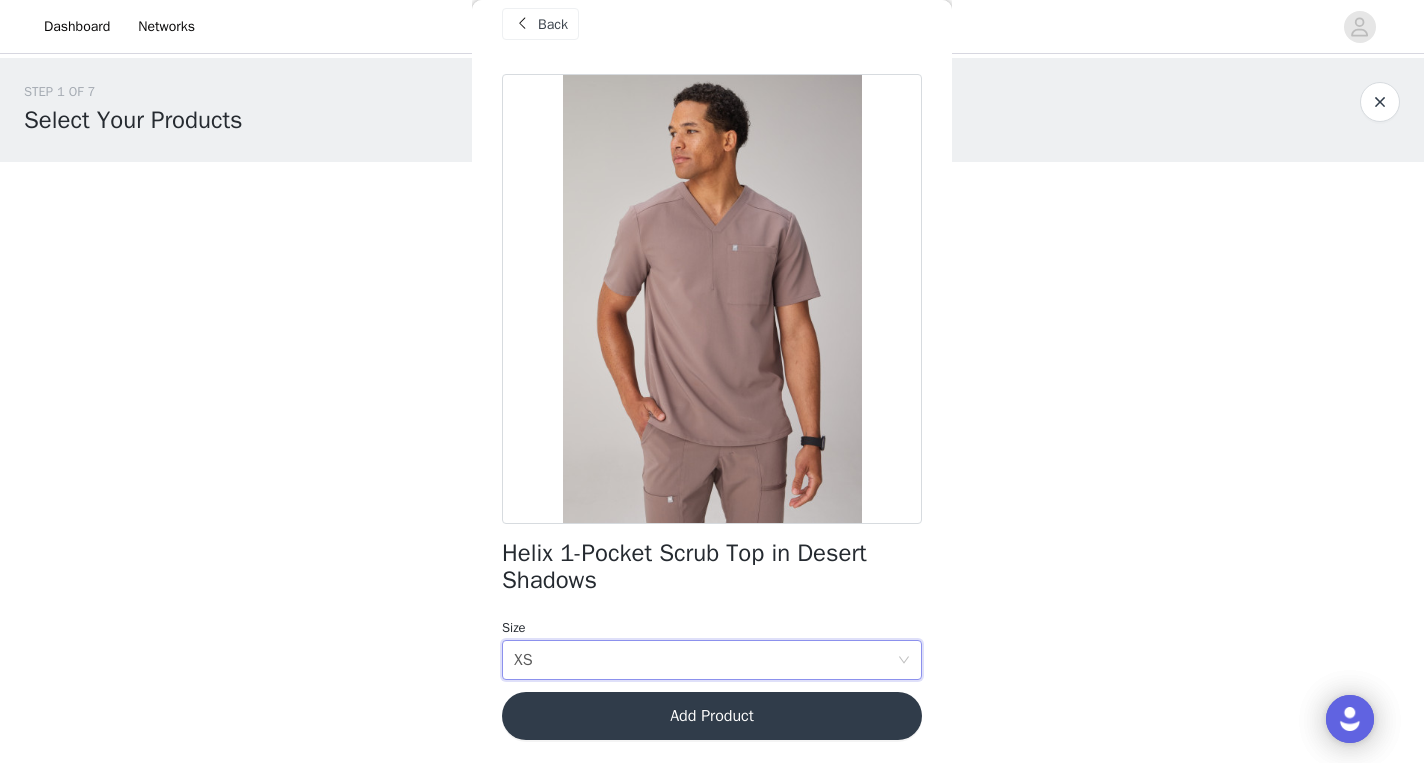 click on "STEP 1 OF 7
Select Your Products
Due to the limited of styles that we have for Desert Shadows, we are not including a 2nd style preference option. Optional: Compression socks are here again and 2 new color ways are added!       0/3 Selected           Add Product   Add Product   Add Product       Back     Helix 1-Pocket Scrub Top in Desert Shadows               Size   Select size XS     Add Product" at bounding box center [712, 336] 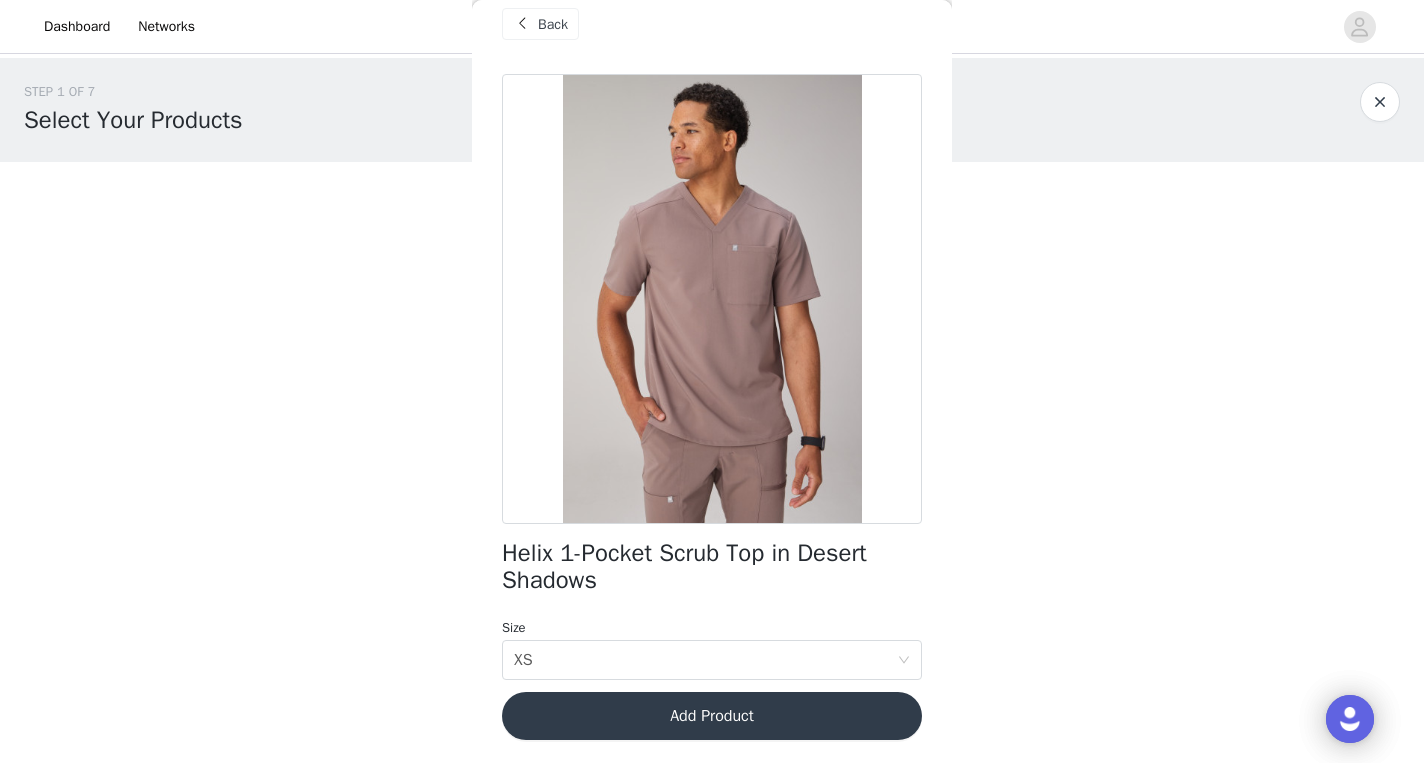 click on "Add Product" at bounding box center [712, 716] 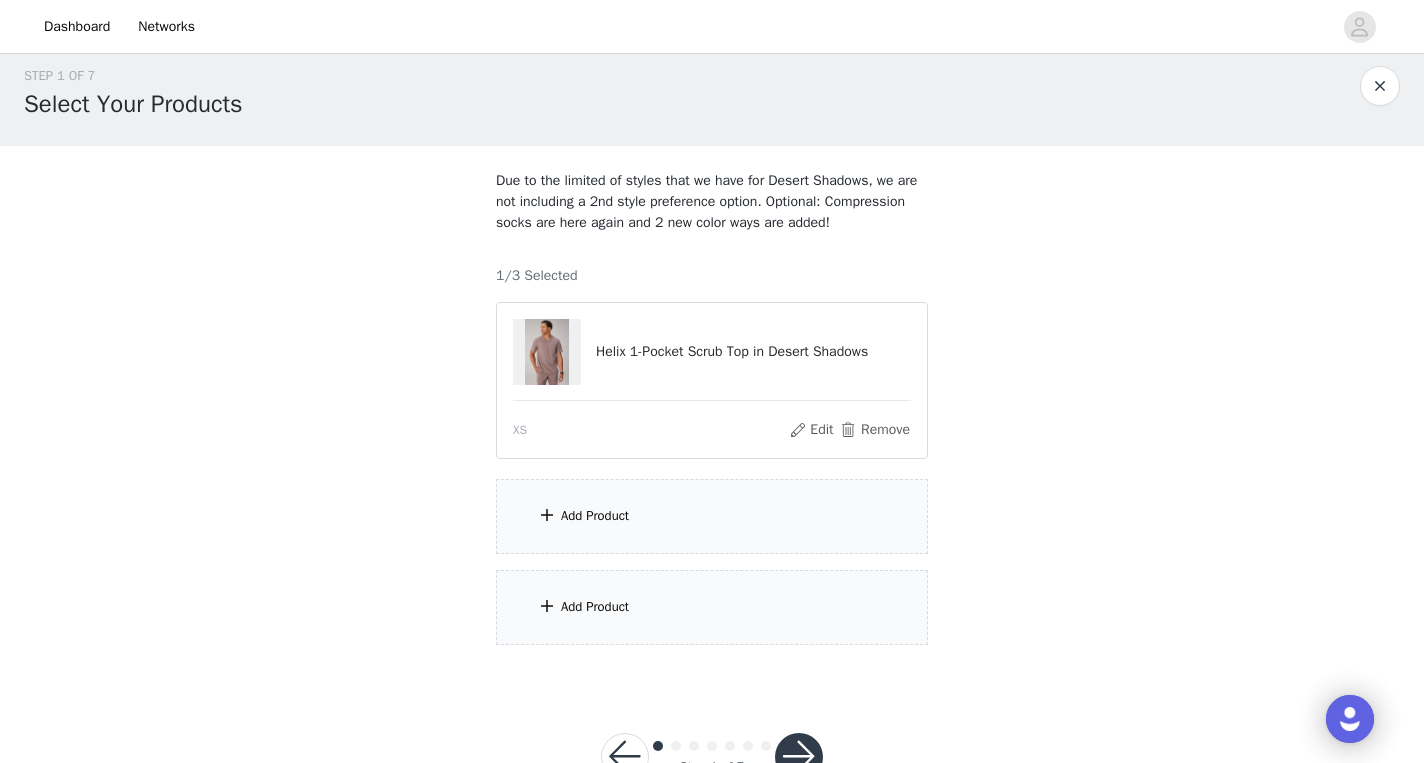 click on "Add Product" at bounding box center [712, 516] 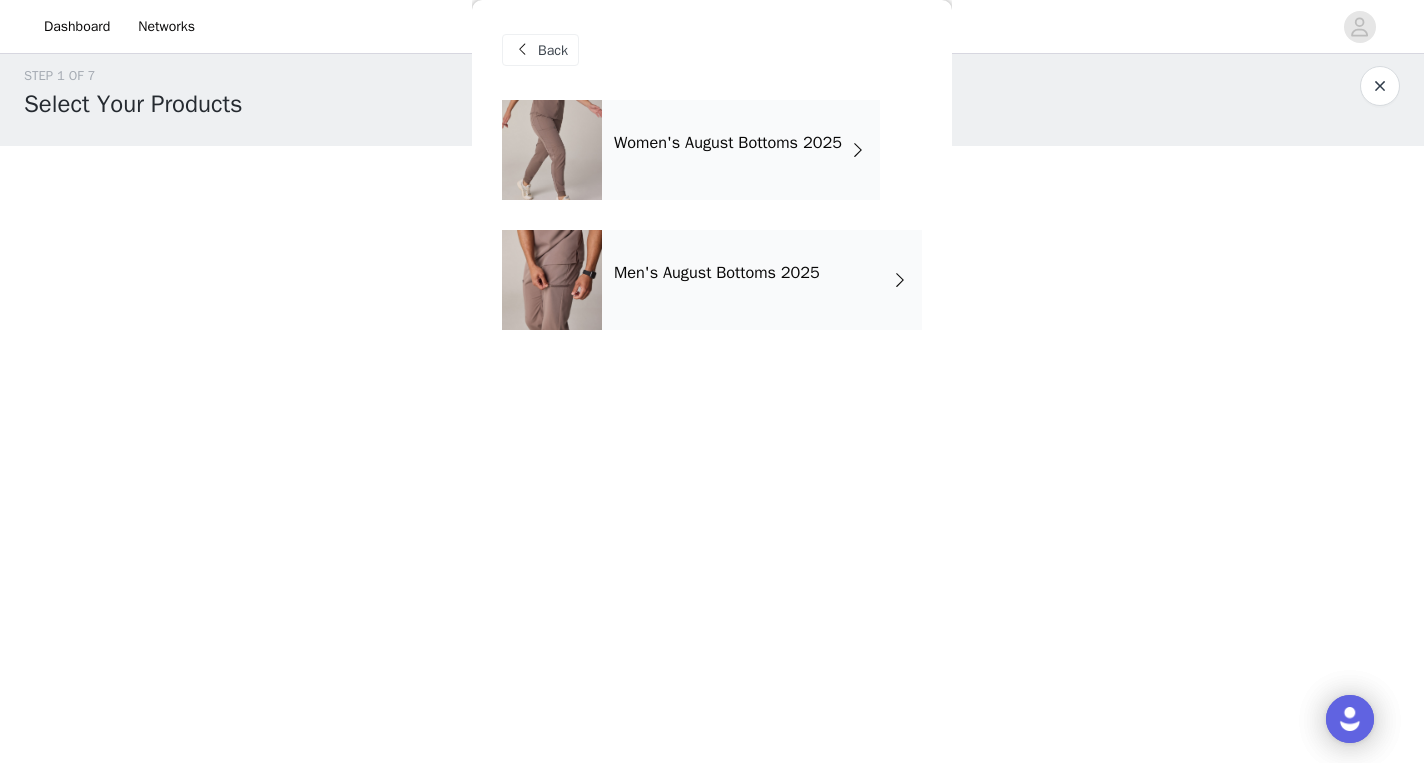 click on "Men's August Bottoms 2025" at bounding box center (717, 273) 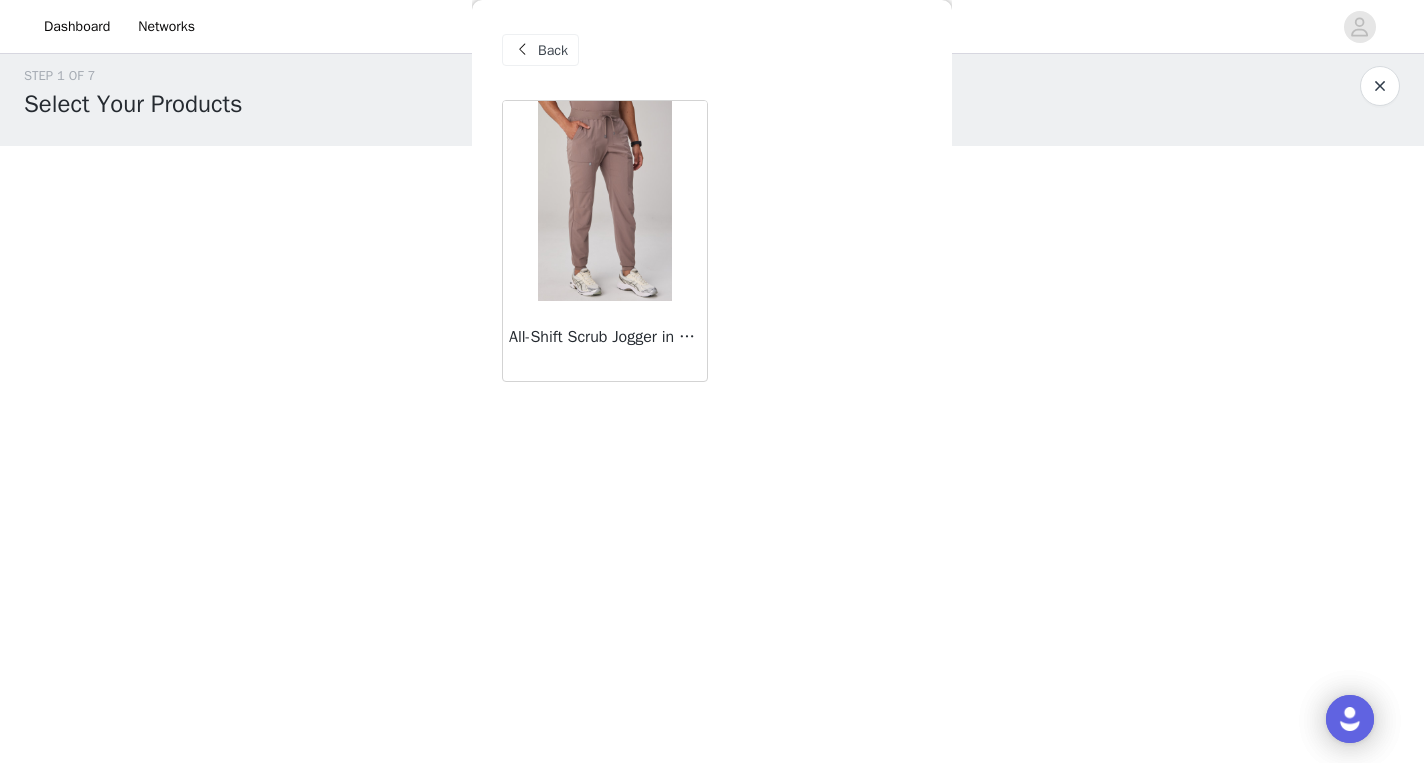 click at bounding box center [604, 201] 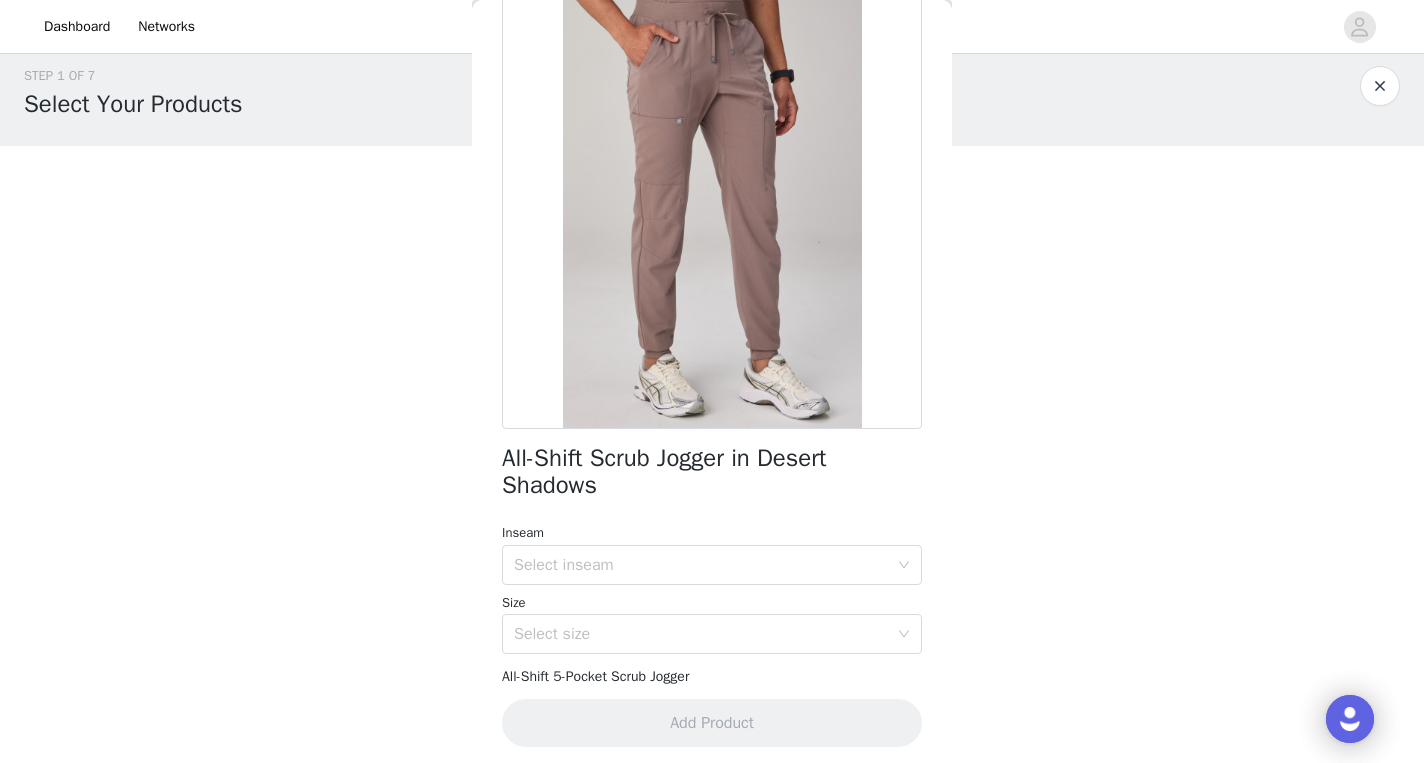 scroll, scrollTop: 122, scrollLeft: 0, axis: vertical 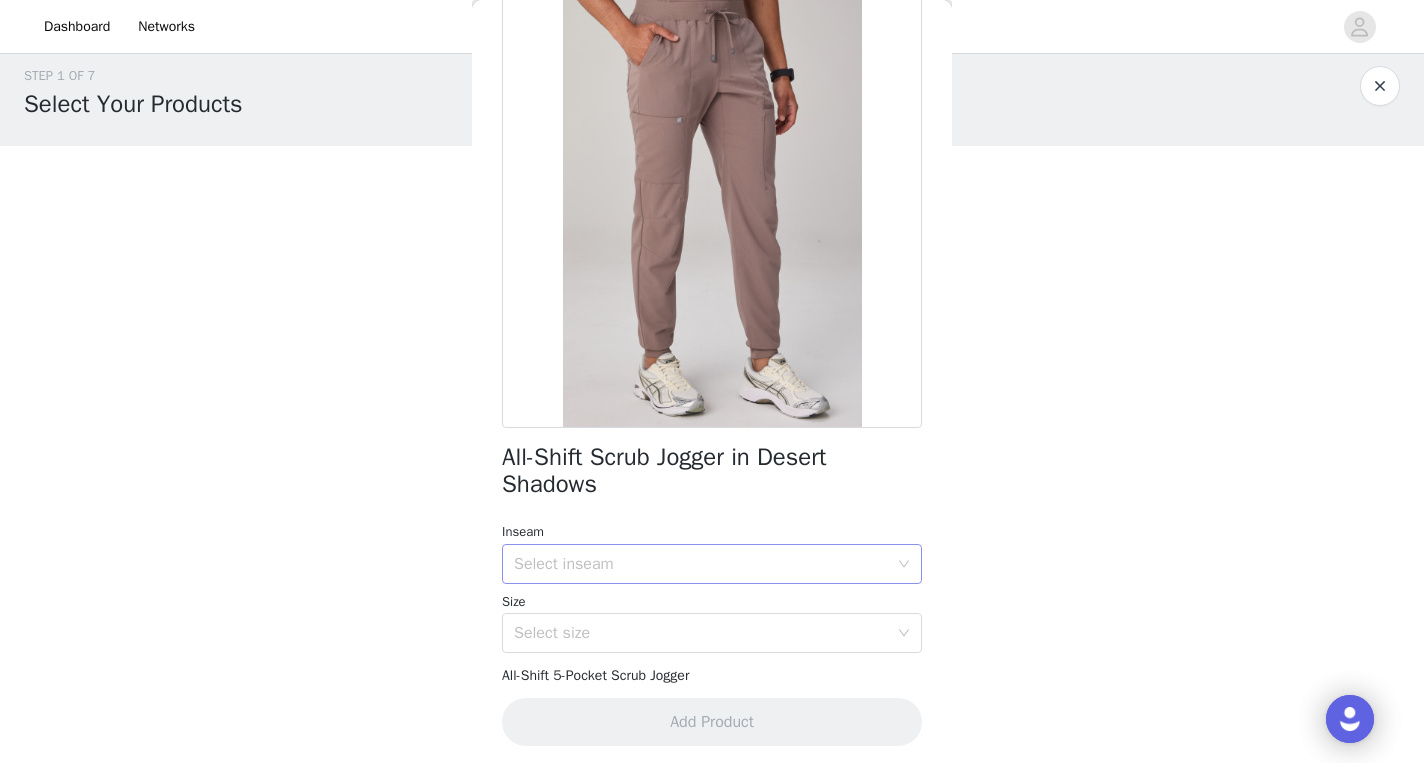 click on "Select inseam" at bounding box center [705, 564] 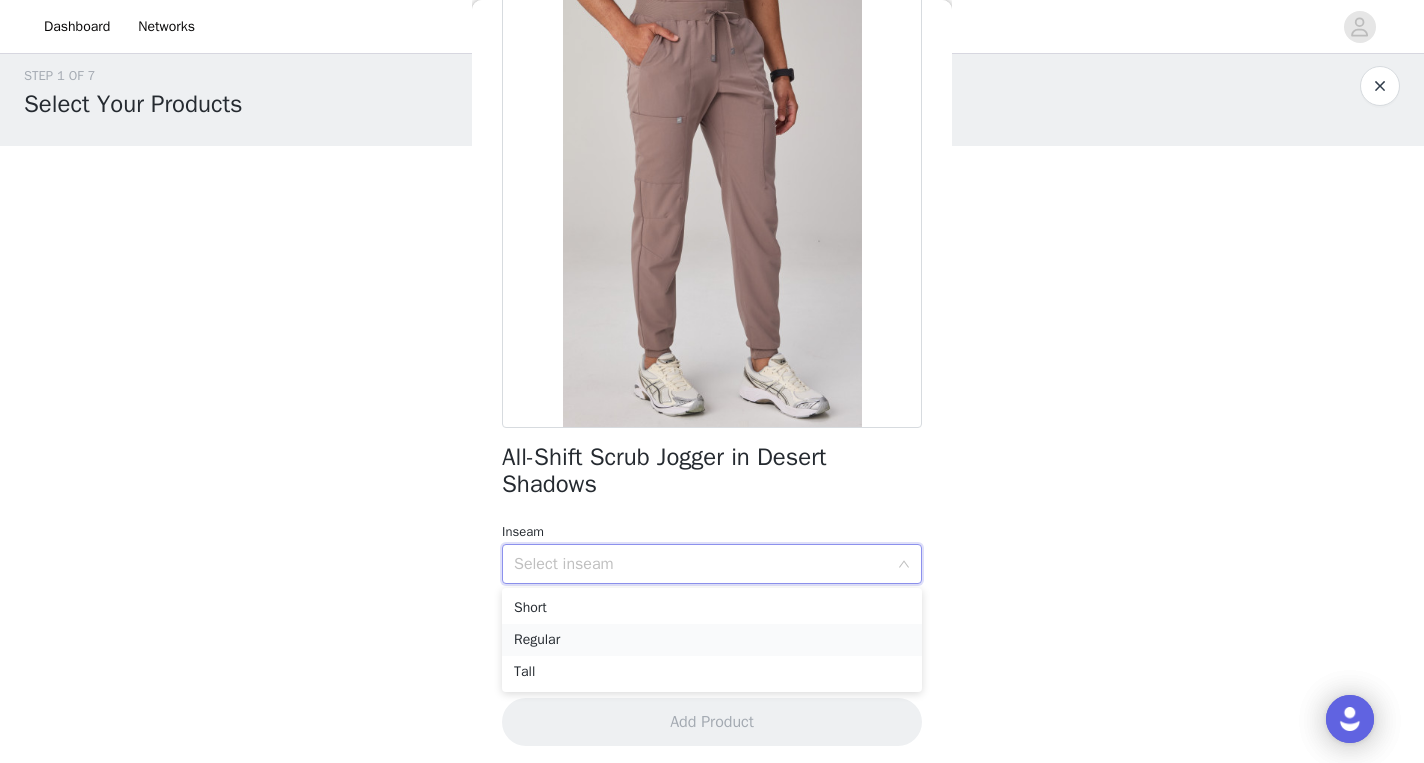click on "Regular" at bounding box center [712, 640] 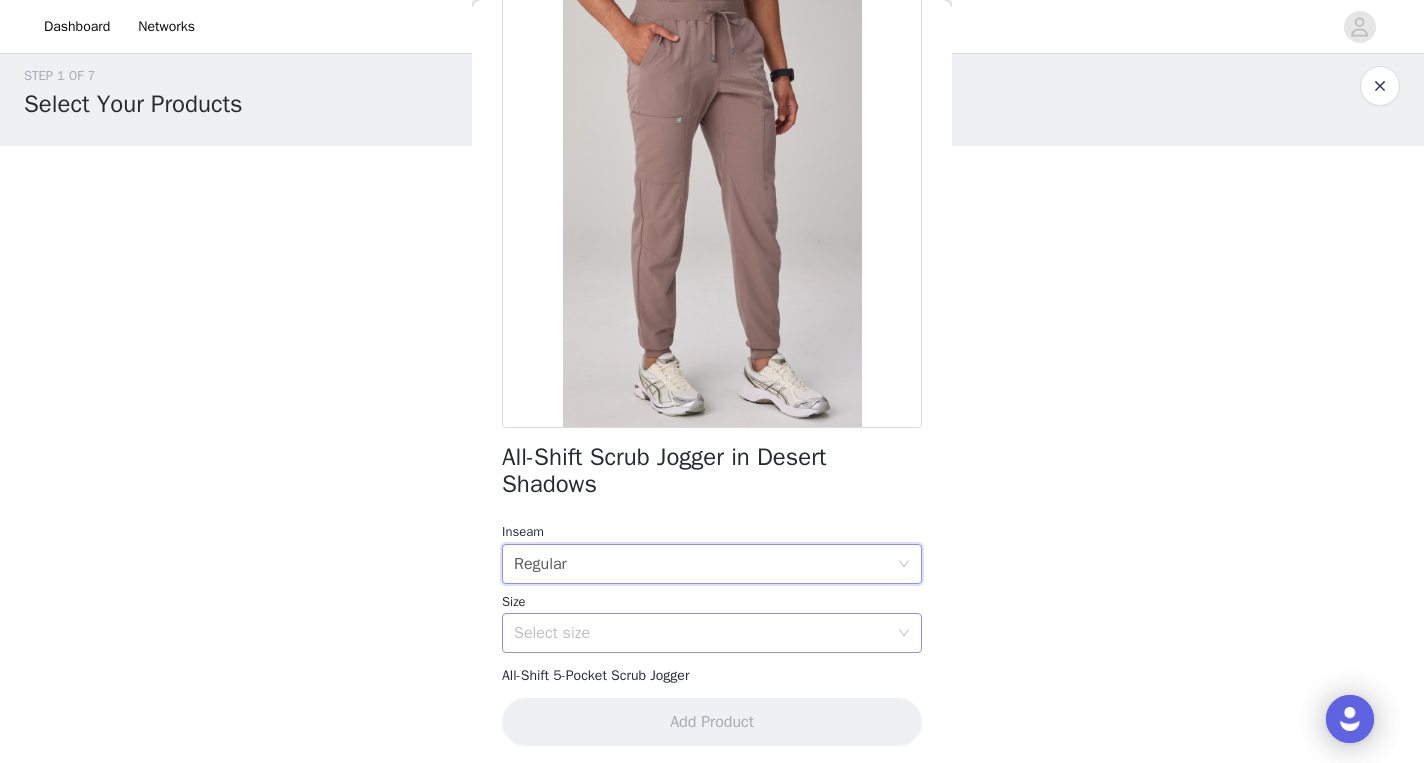 click on "Select size" at bounding box center (701, 633) 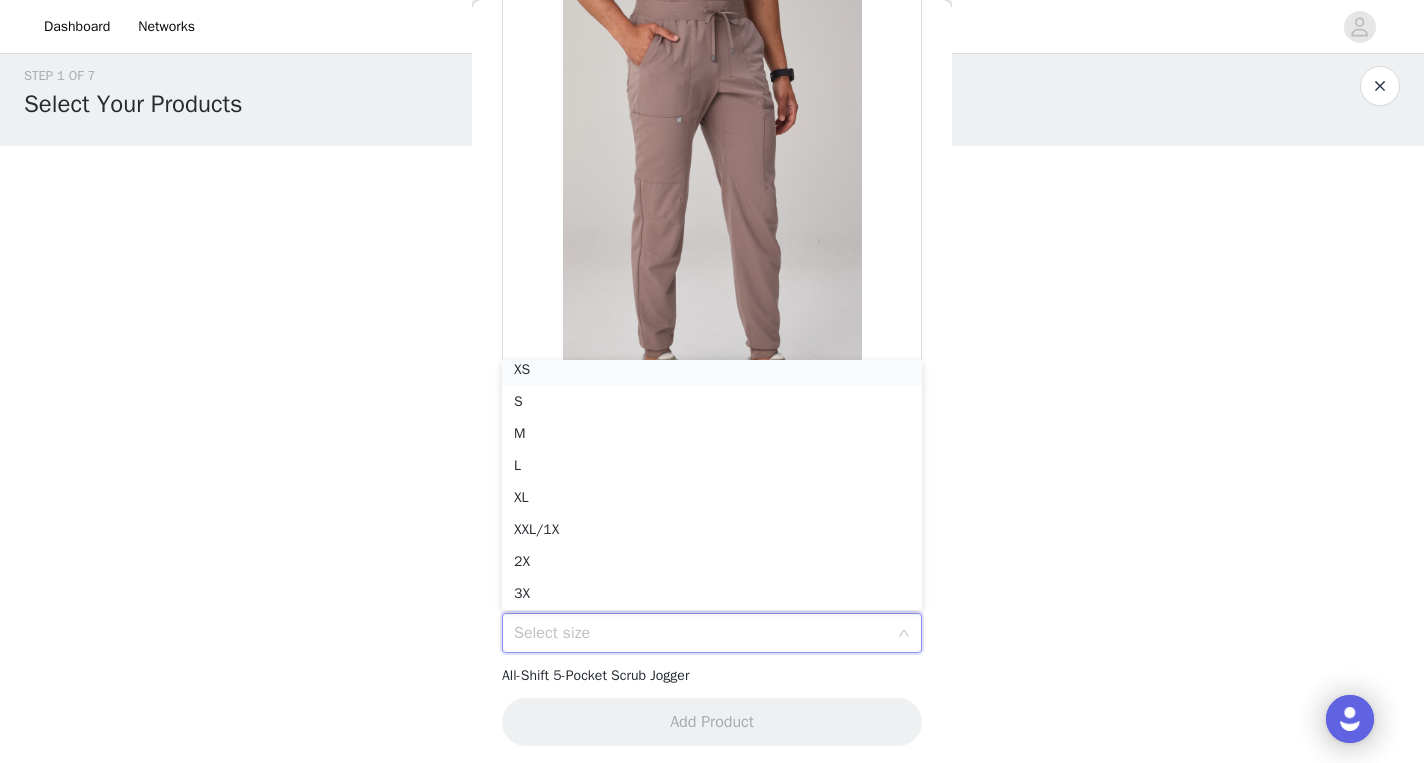 scroll, scrollTop: 4, scrollLeft: 0, axis: vertical 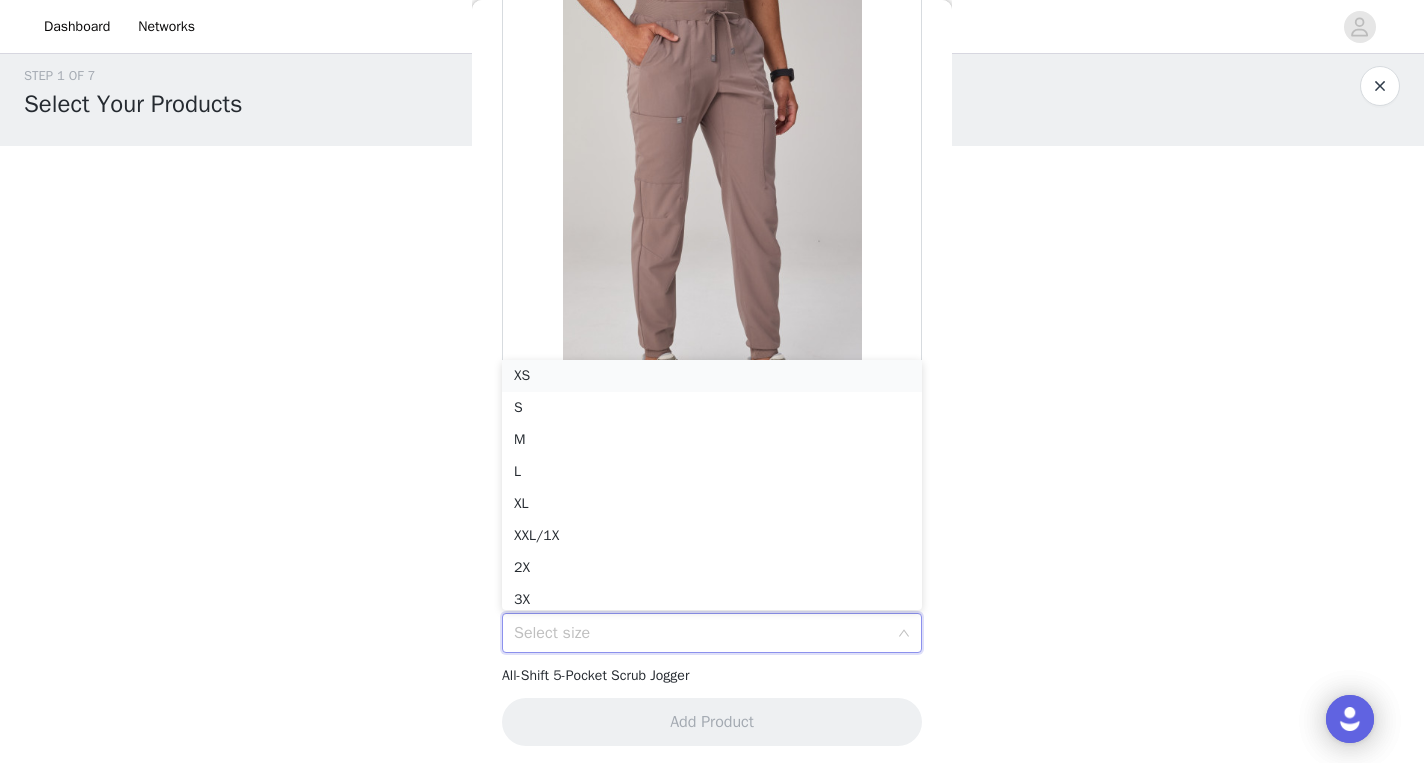 click on "XS" at bounding box center [712, 376] 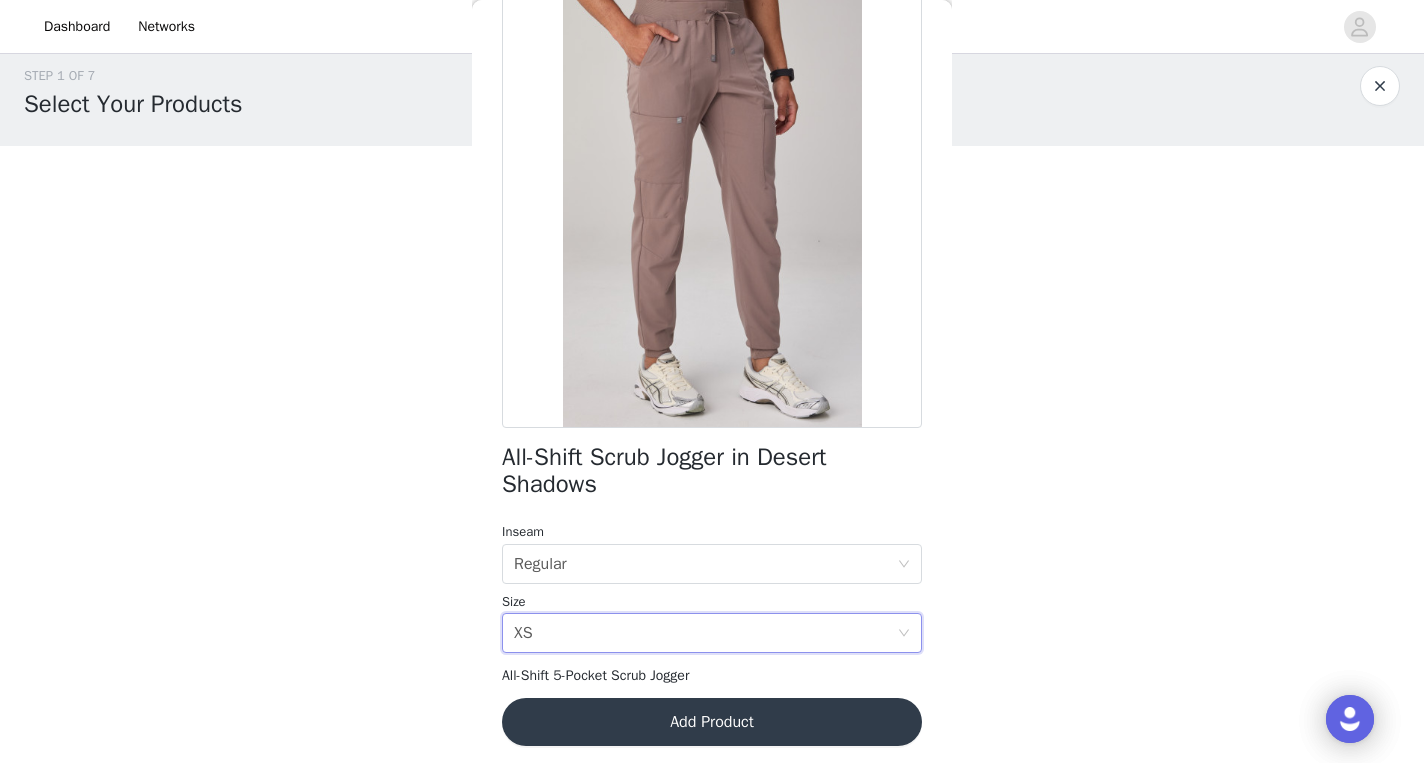 click on "STEP 1 OF 7
Select Your Products
Due to the limited of styles that we have for Desert Shadows, we are not including a 2nd style preference option. Optional: Compression socks are here again and 2 new color ways are added!       1/3 Selected           Helix 1-Pocket Scrub Top in Desert Shadows           XS       Edit   Remove     Add Product   Add Product       Back     All-Shift Scrub Jogger in Desert Shadows               Inseam   Select inseam Regular Size   Select size XS   All-Shift 5-Pocket Scrub Jogger   Add Product" at bounding box center [712, 363] 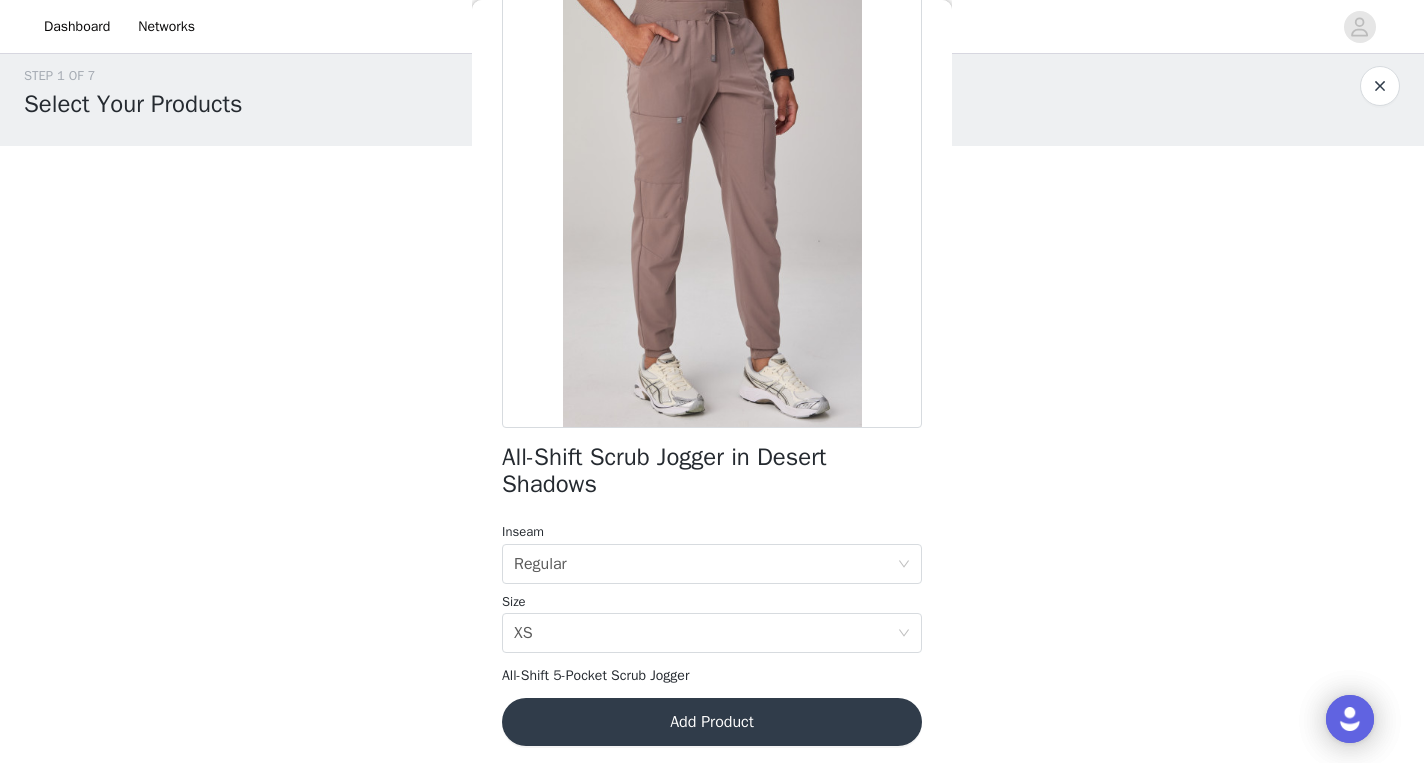 scroll, scrollTop: 102, scrollLeft: 0, axis: vertical 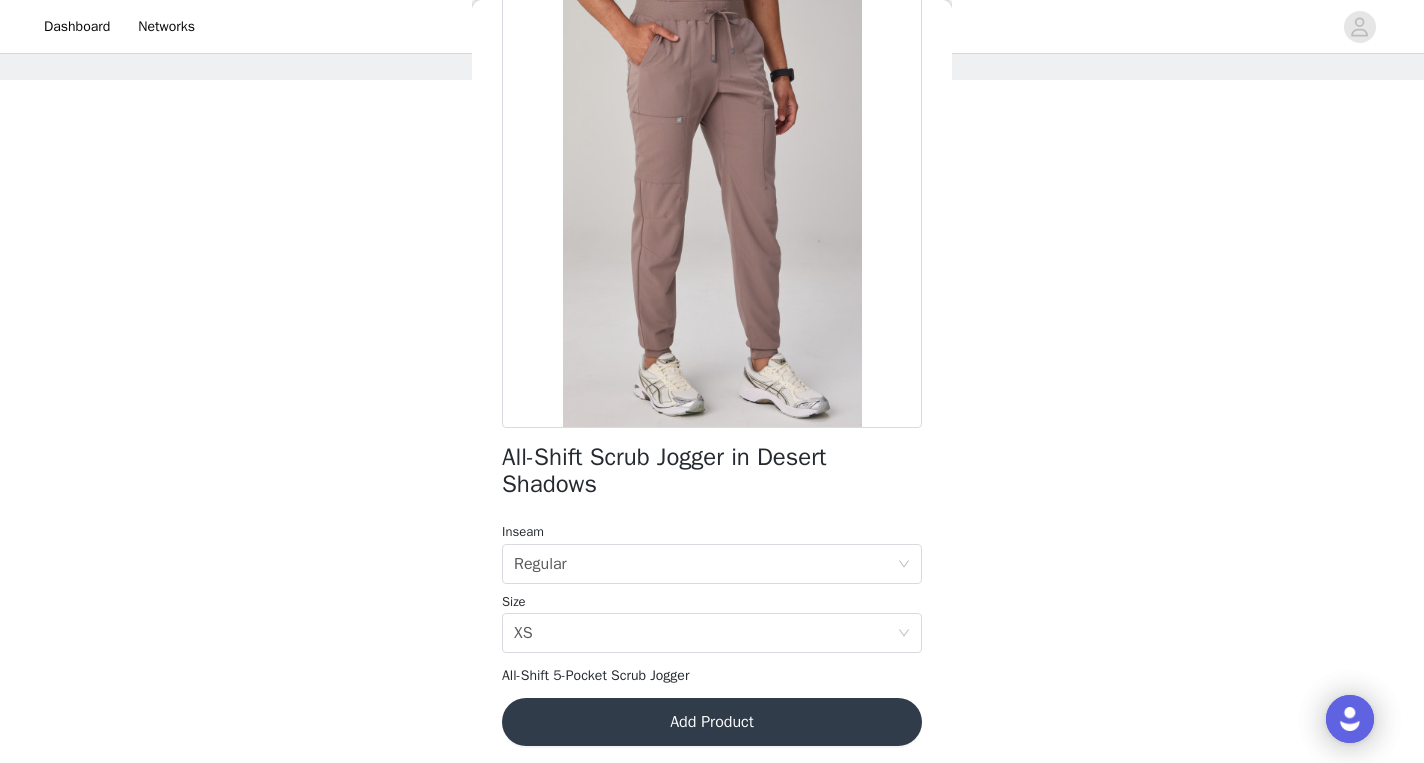 click on "Add Product" at bounding box center (712, 722) 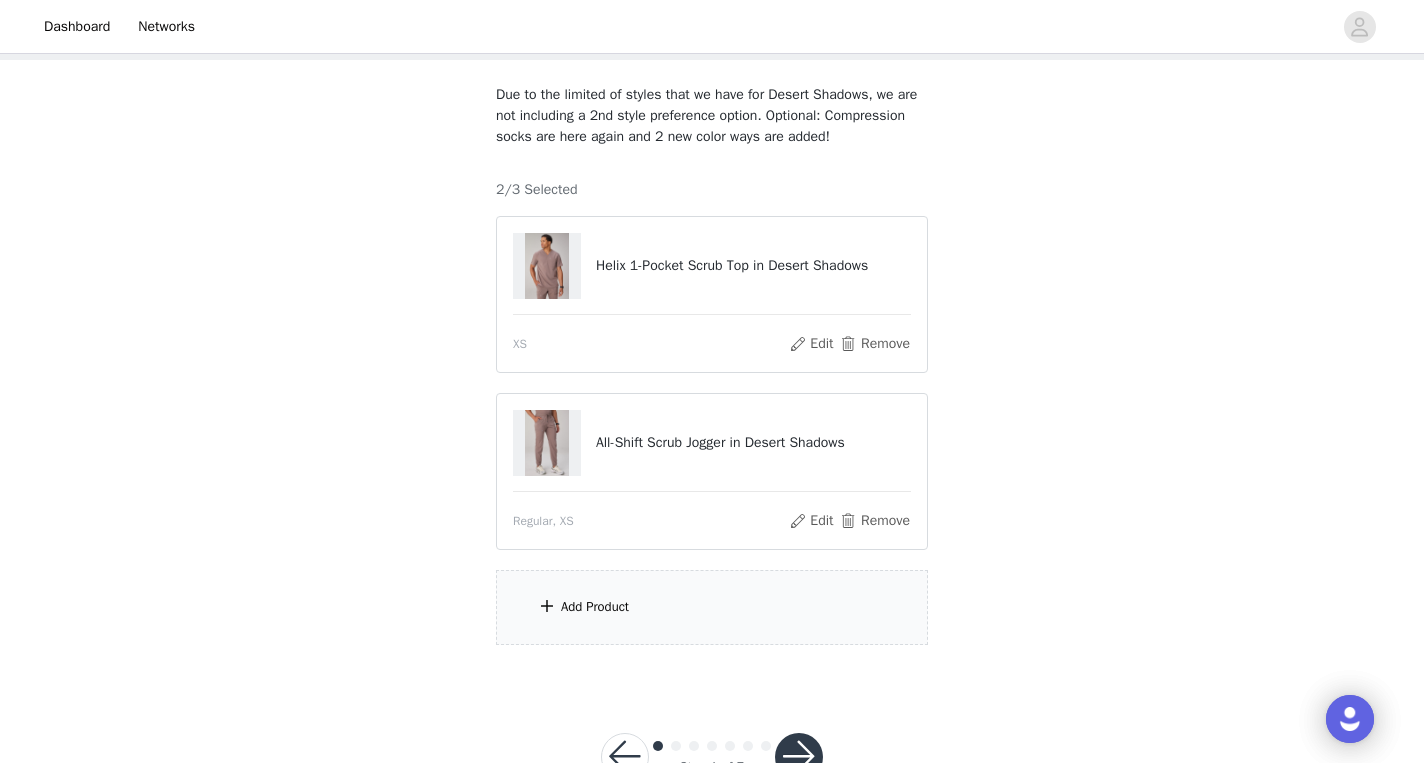 scroll, scrollTop: 188, scrollLeft: 0, axis: vertical 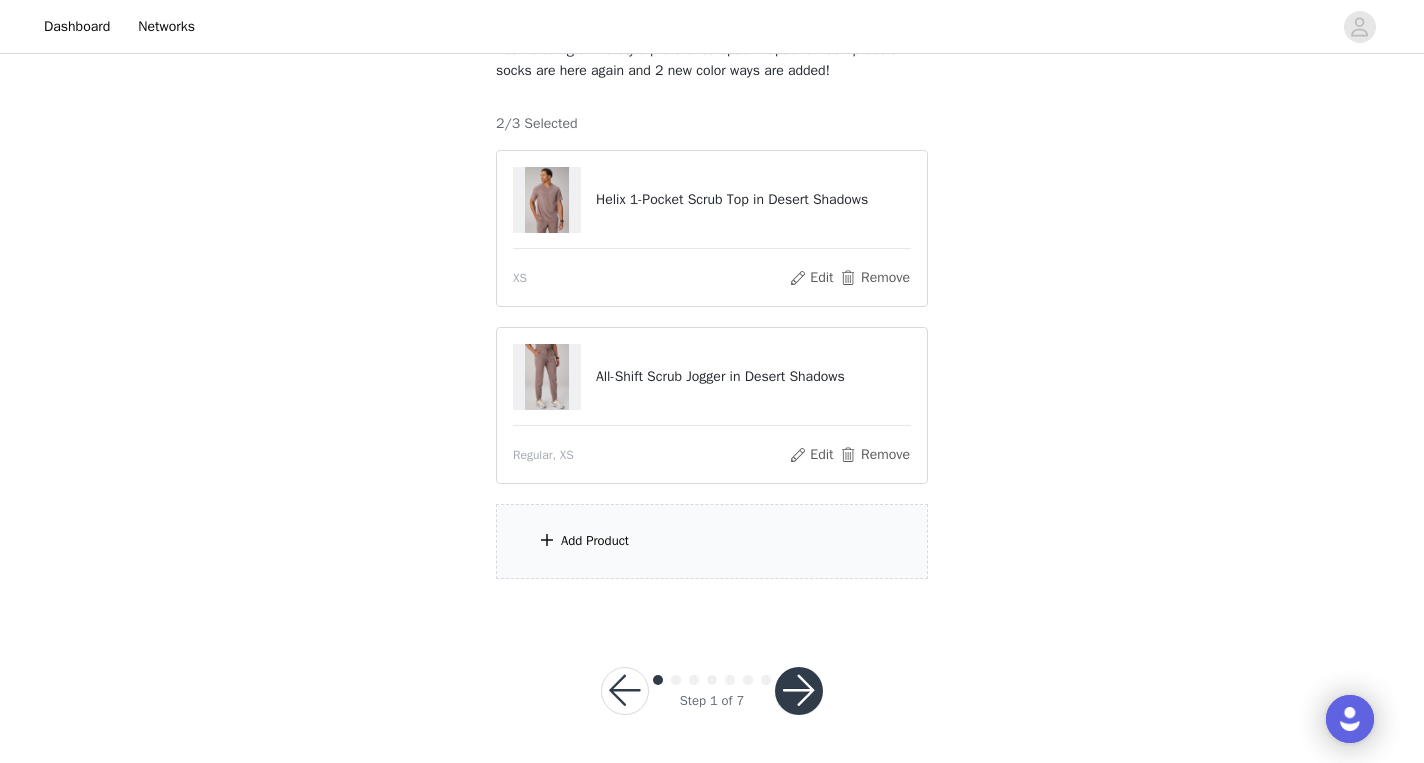 click on "Add Product" at bounding box center [712, 541] 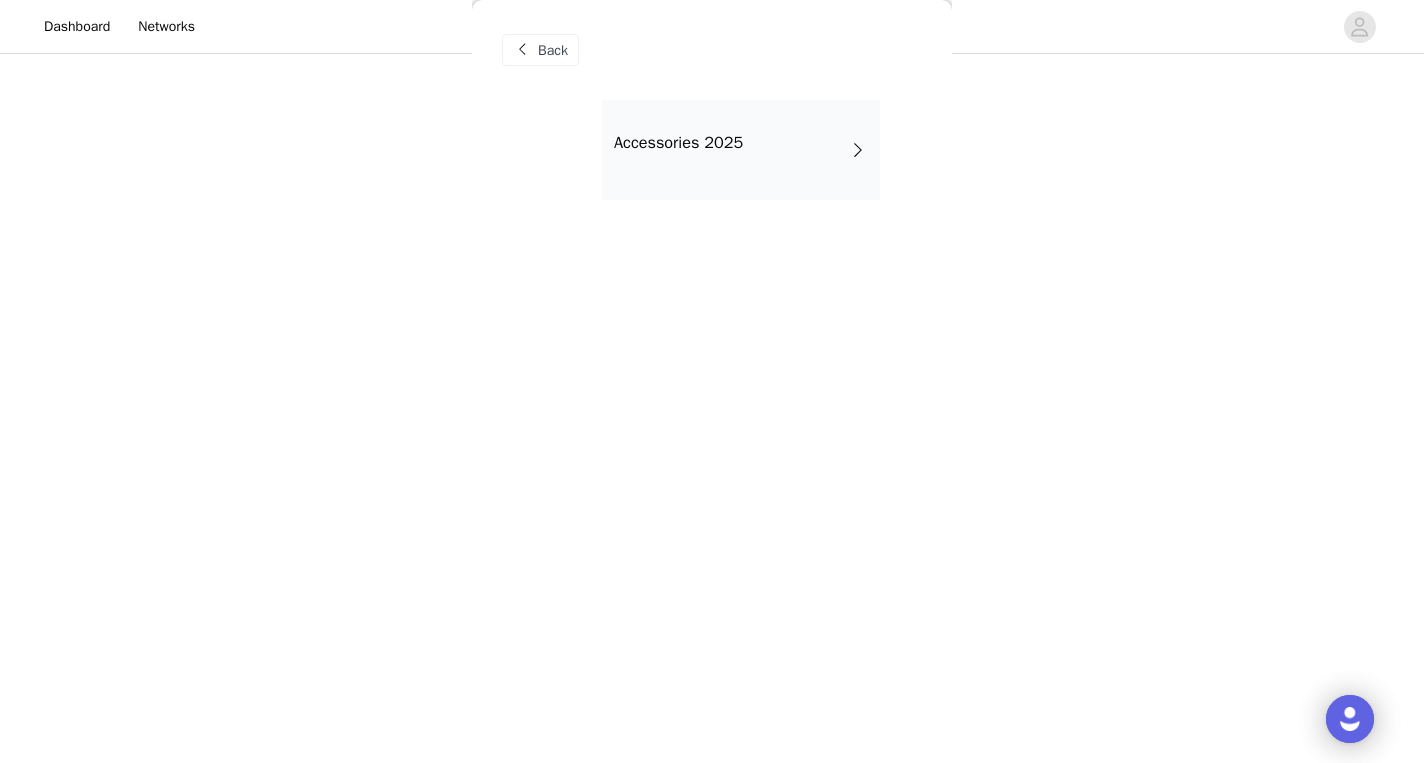 click on "Accessories 2025" at bounding box center [741, 150] 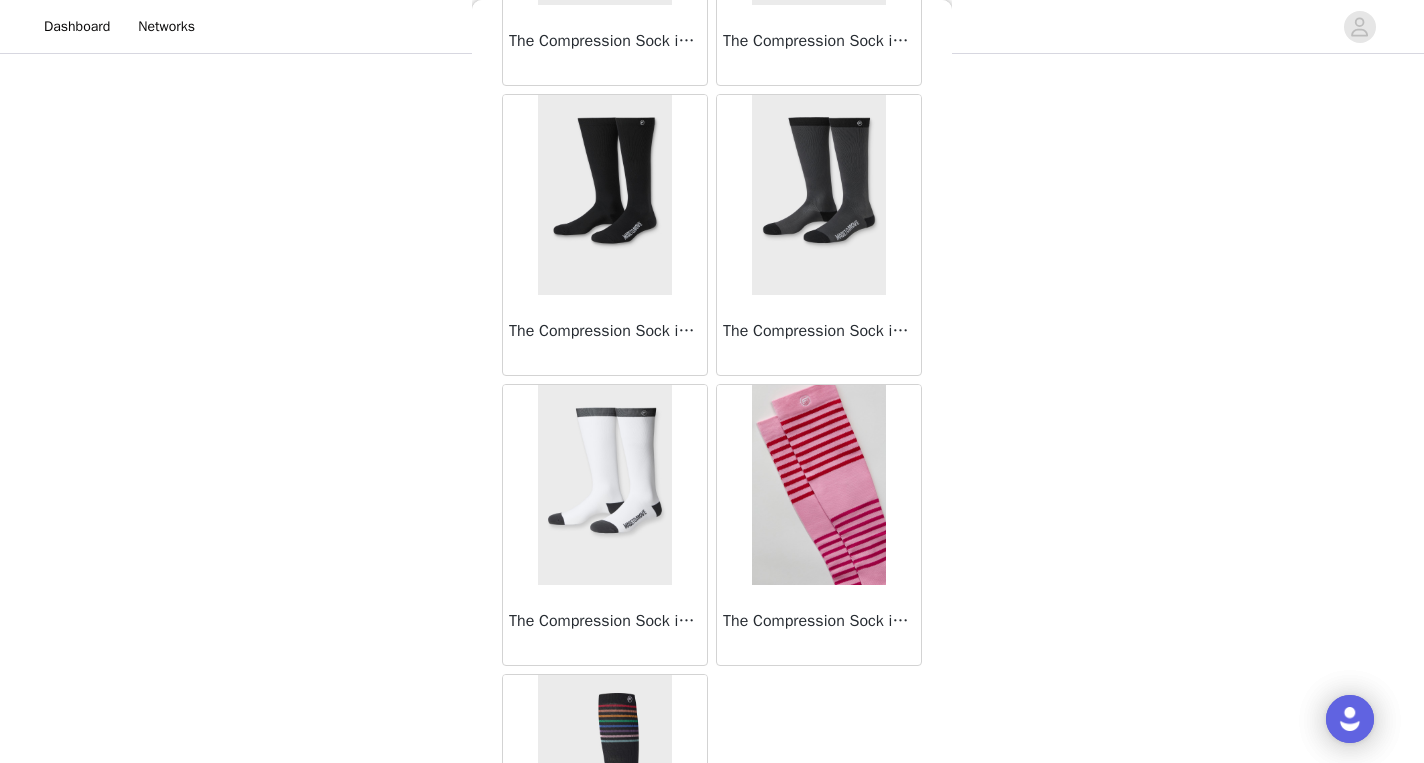 scroll, scrollTop: 290, scrollLeft: 0, axis: vertical 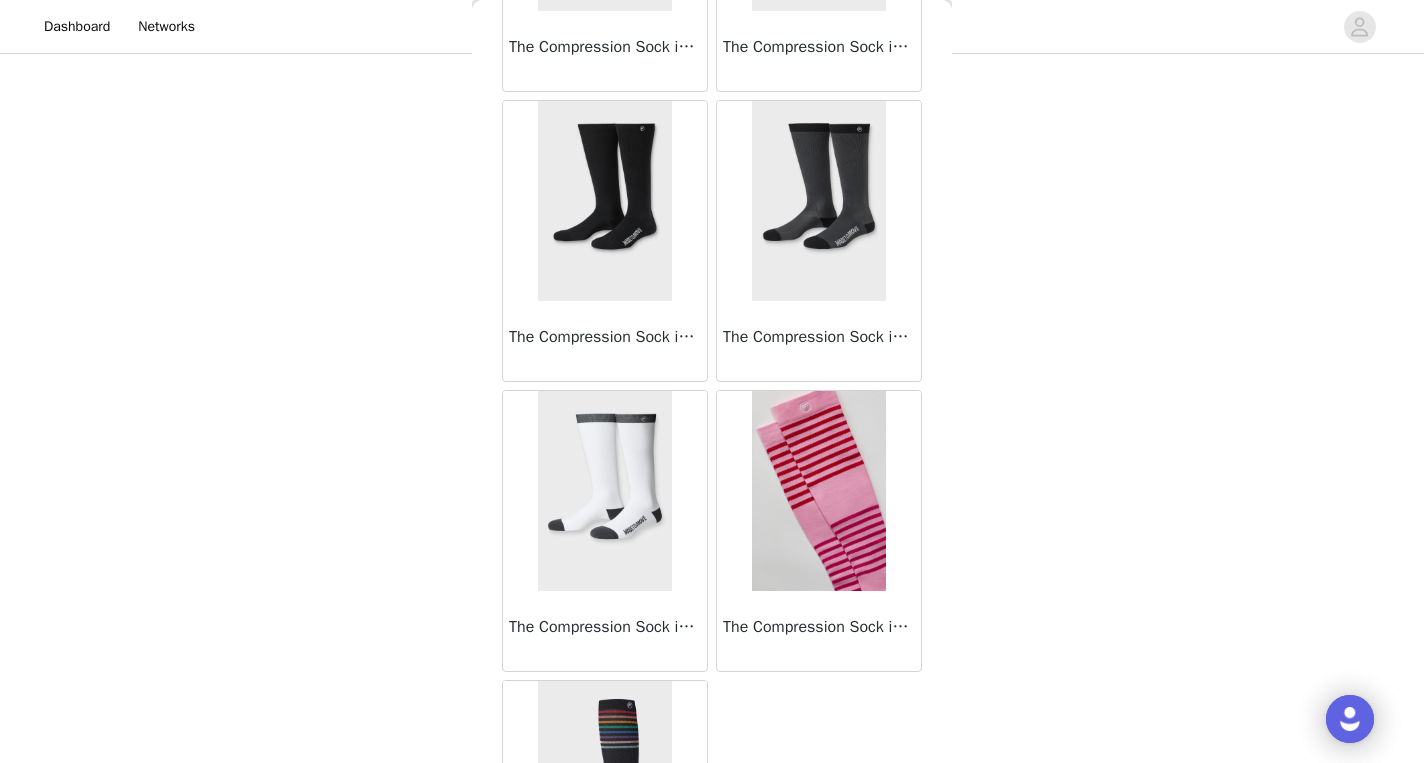 click at bounding box center [818, 201] 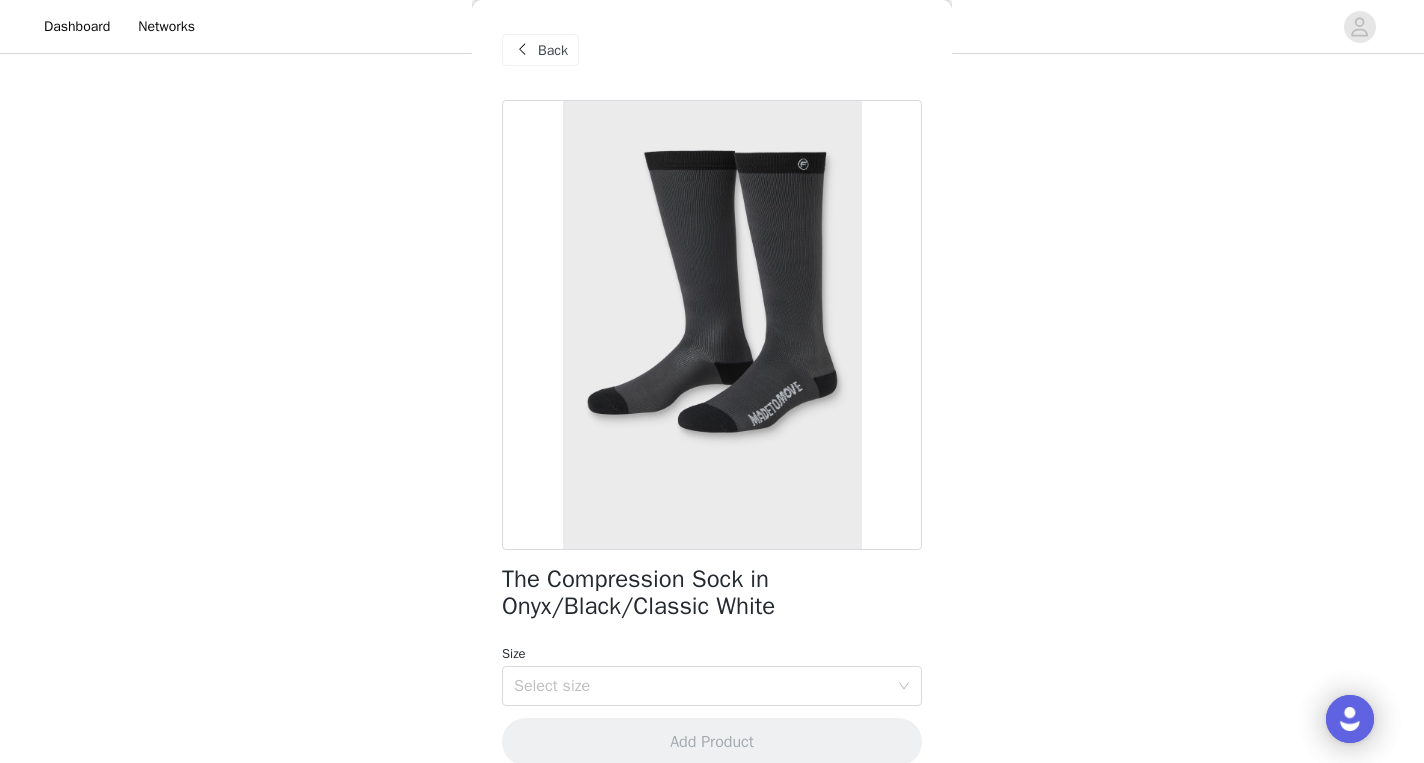 scroll, scrollTop: 26, scrollLeft: 0, axis: vertical 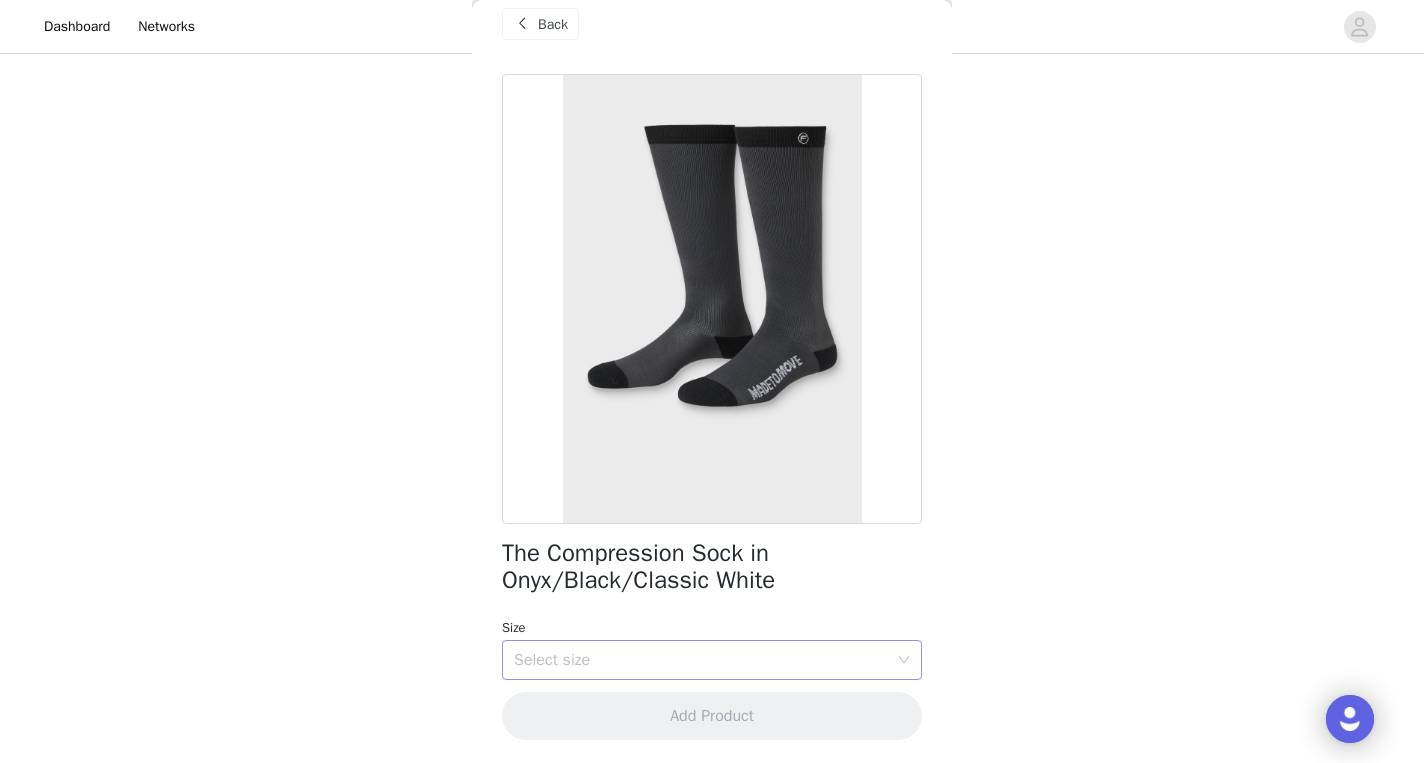 click on "Select size" at bounding box center (701, 660) 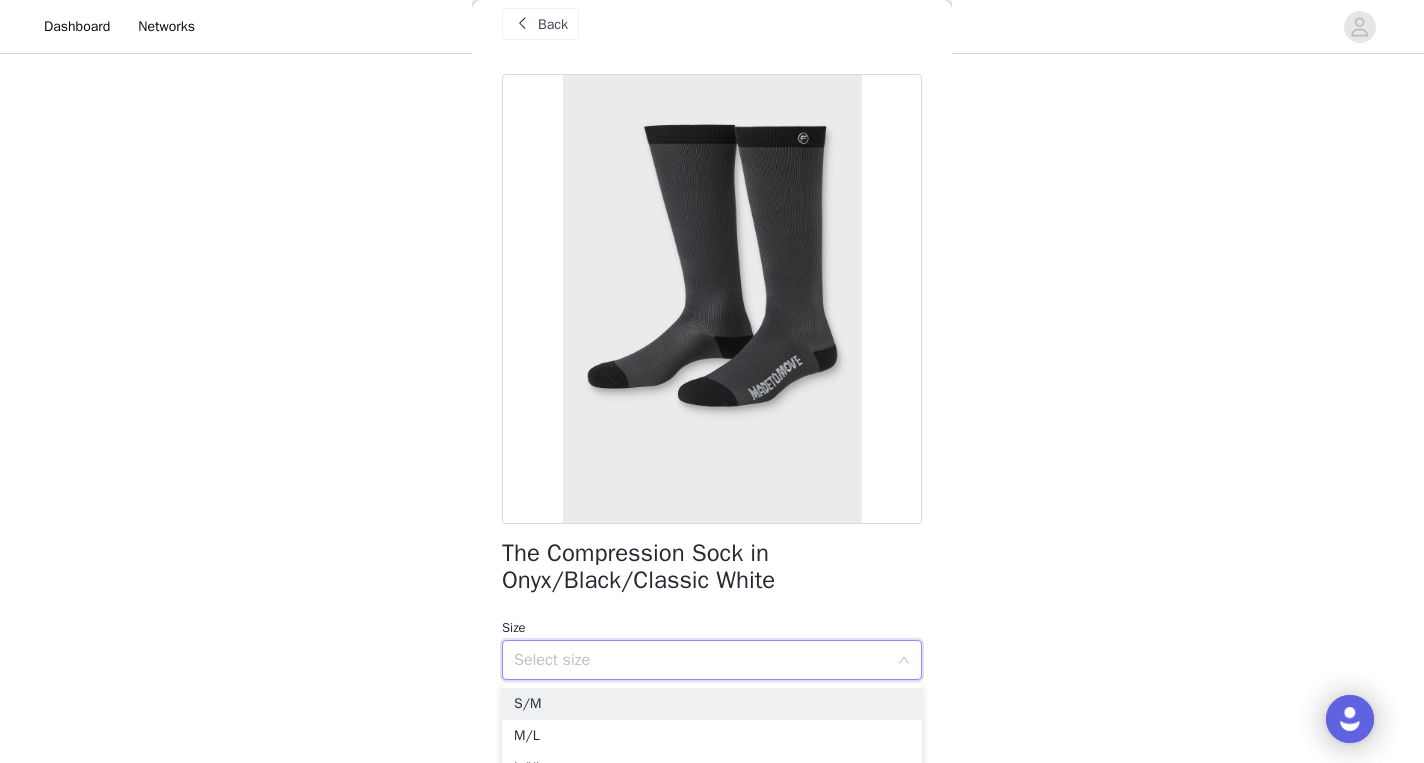 scroll, scrollTop: 213, scrollLeft: 0, axis: vertical 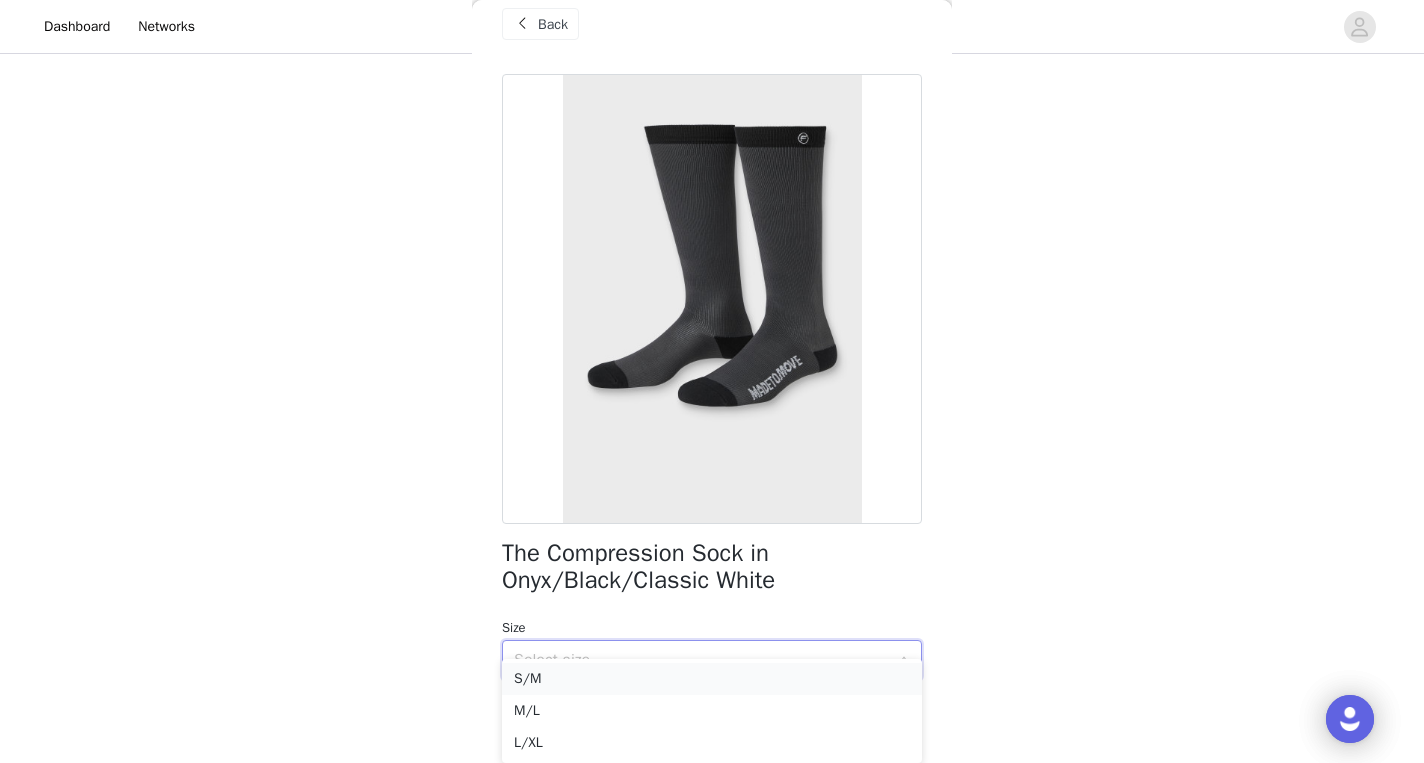 click on "S/M" at bounding box center [712, 679] 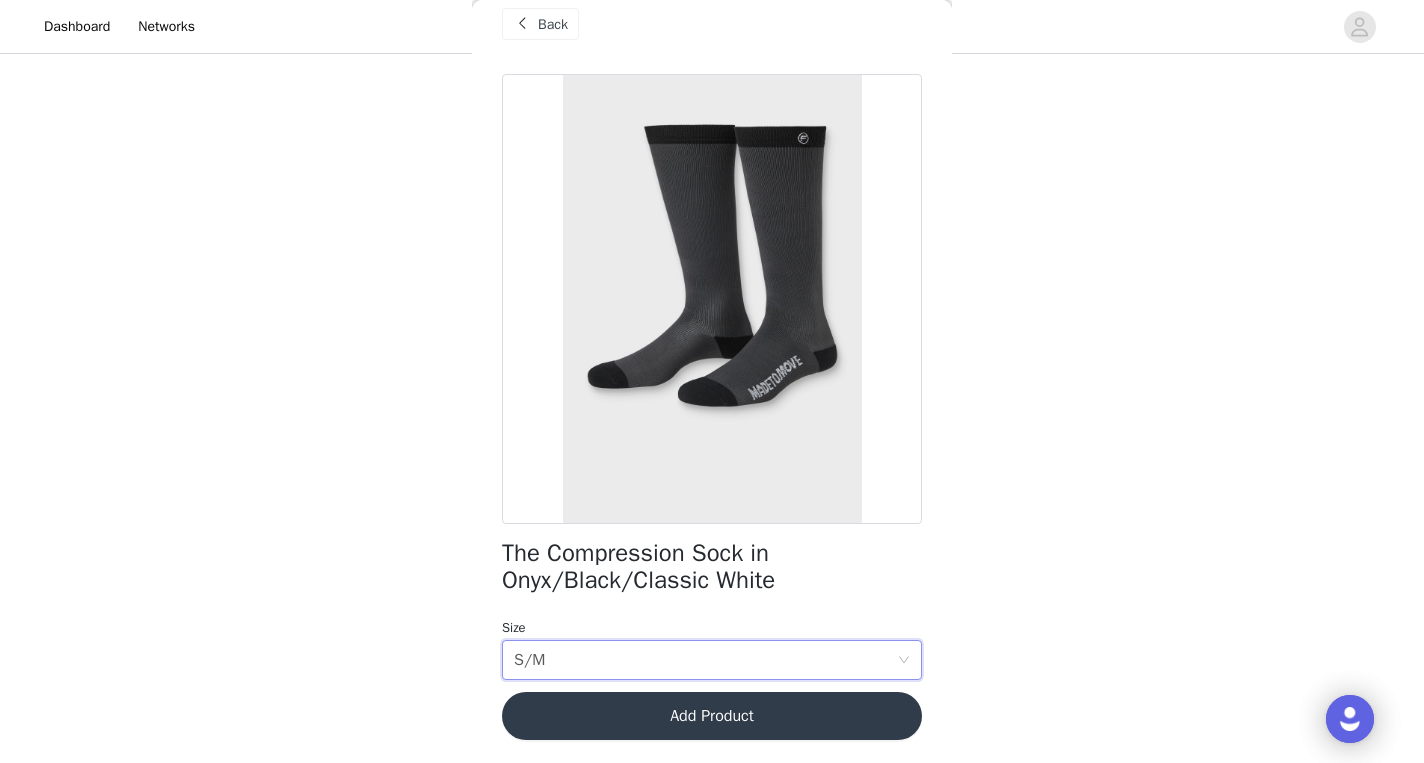 scroll, scrollTop: 188, scrollLeft: 0, axis: vertical 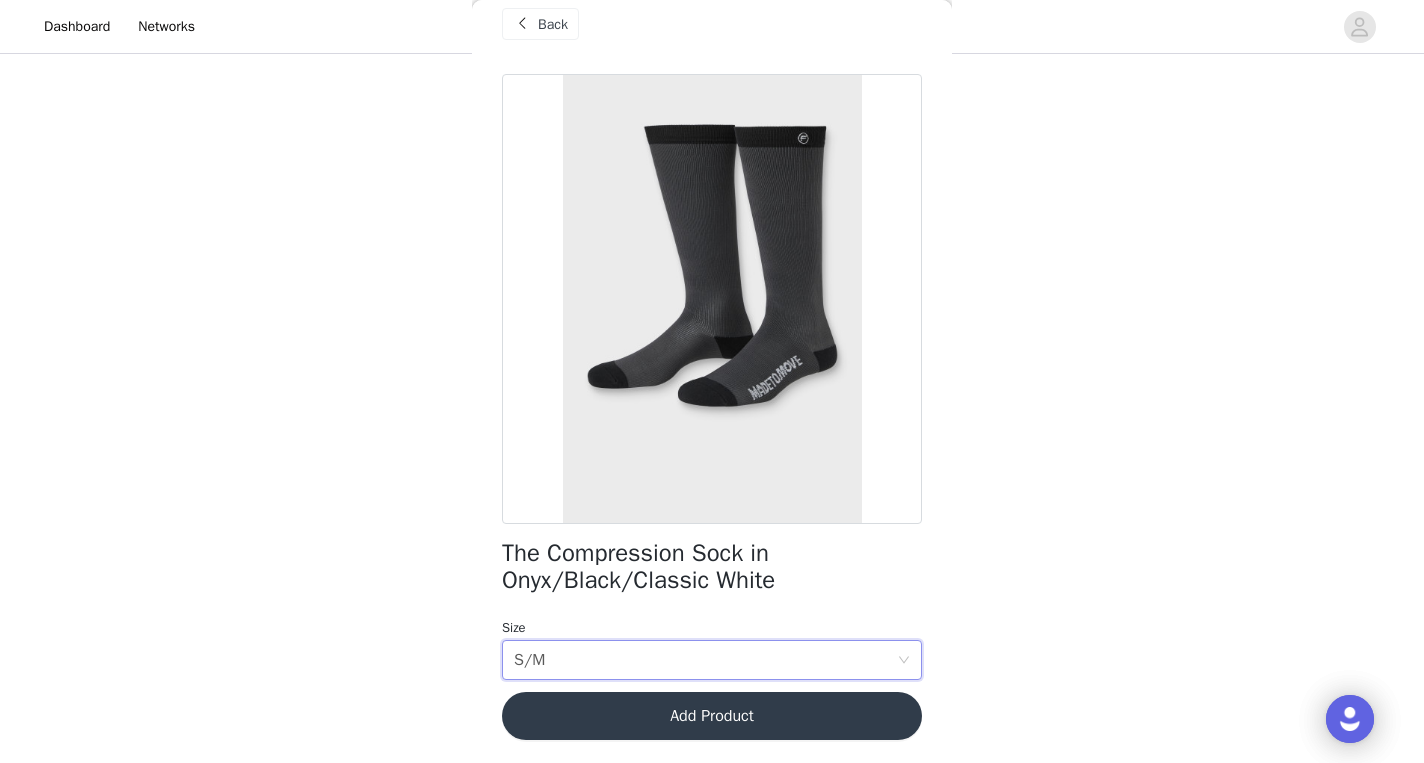 click on "Add Product" at bounding box center [712, 716] 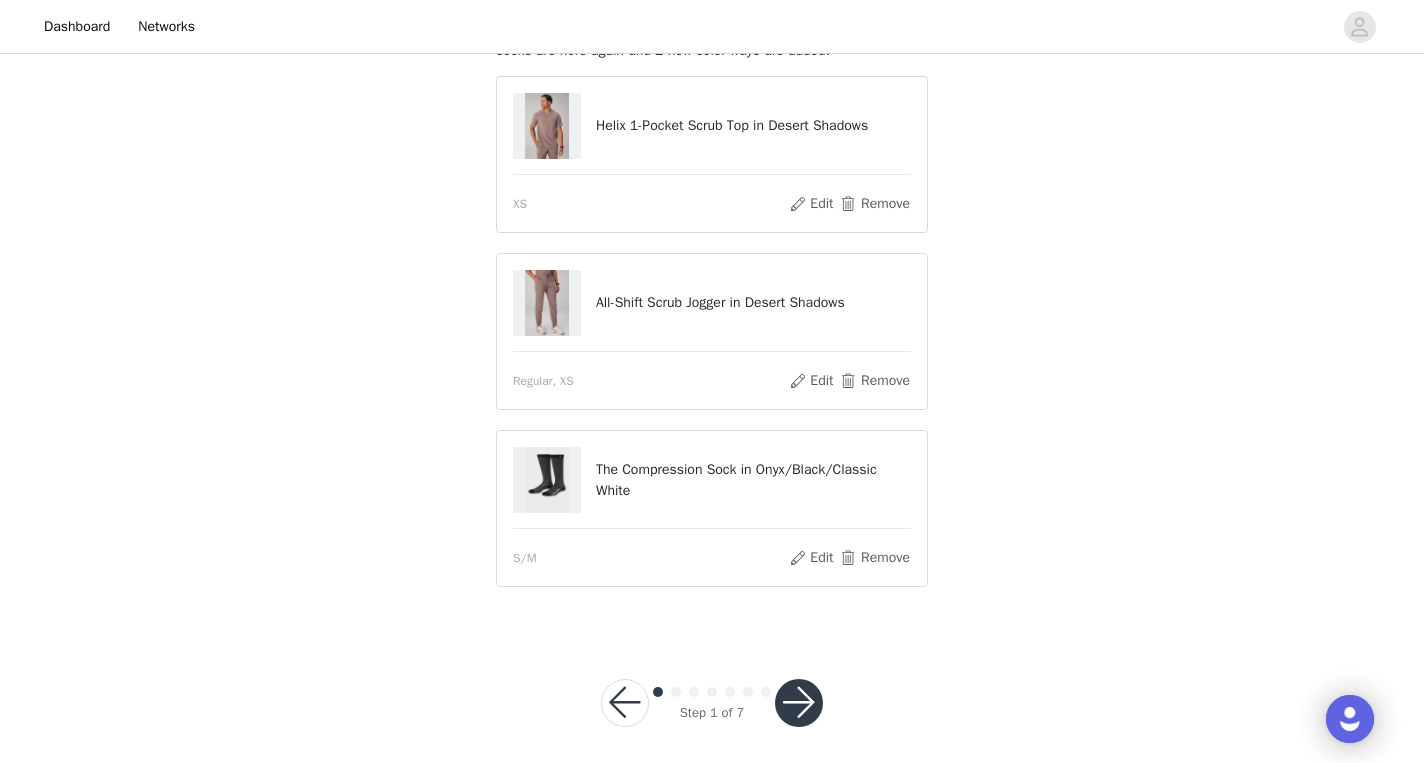 click on "The Compression Sock in Onyx/Black/Classic White" at bounding box center (753, 480) 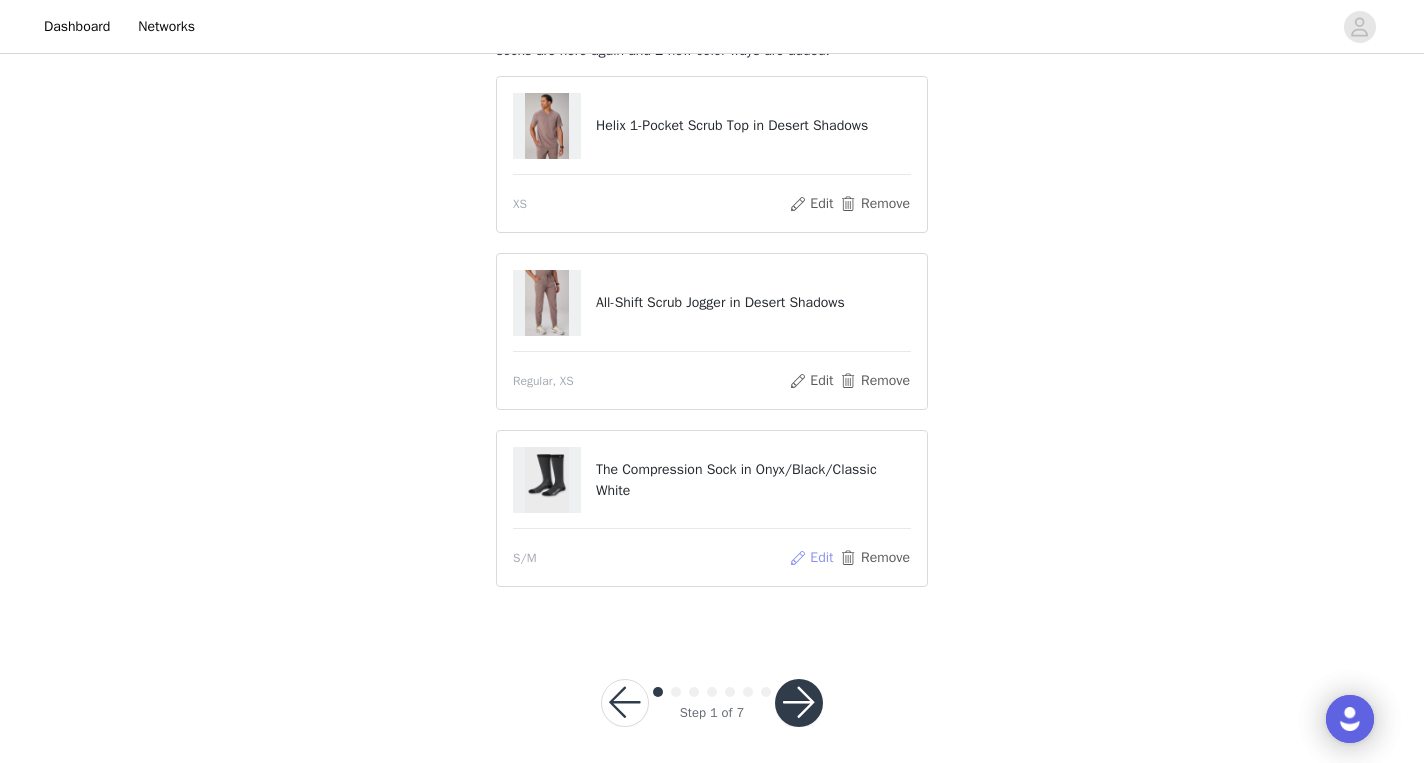 click on "Edit" at bounding box center [811, 558] 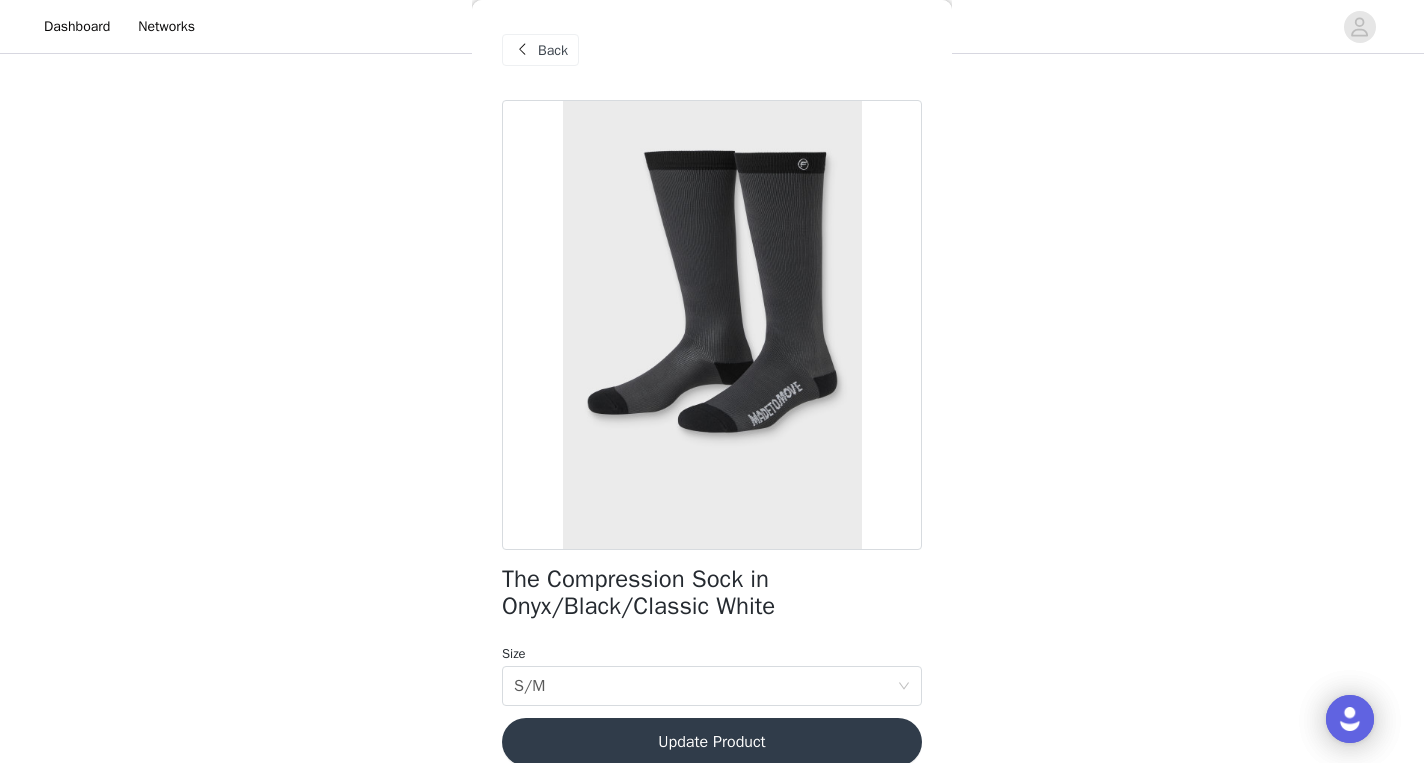 scroll, scrollTop: 26, scrollLeft: 0, axis: vertical 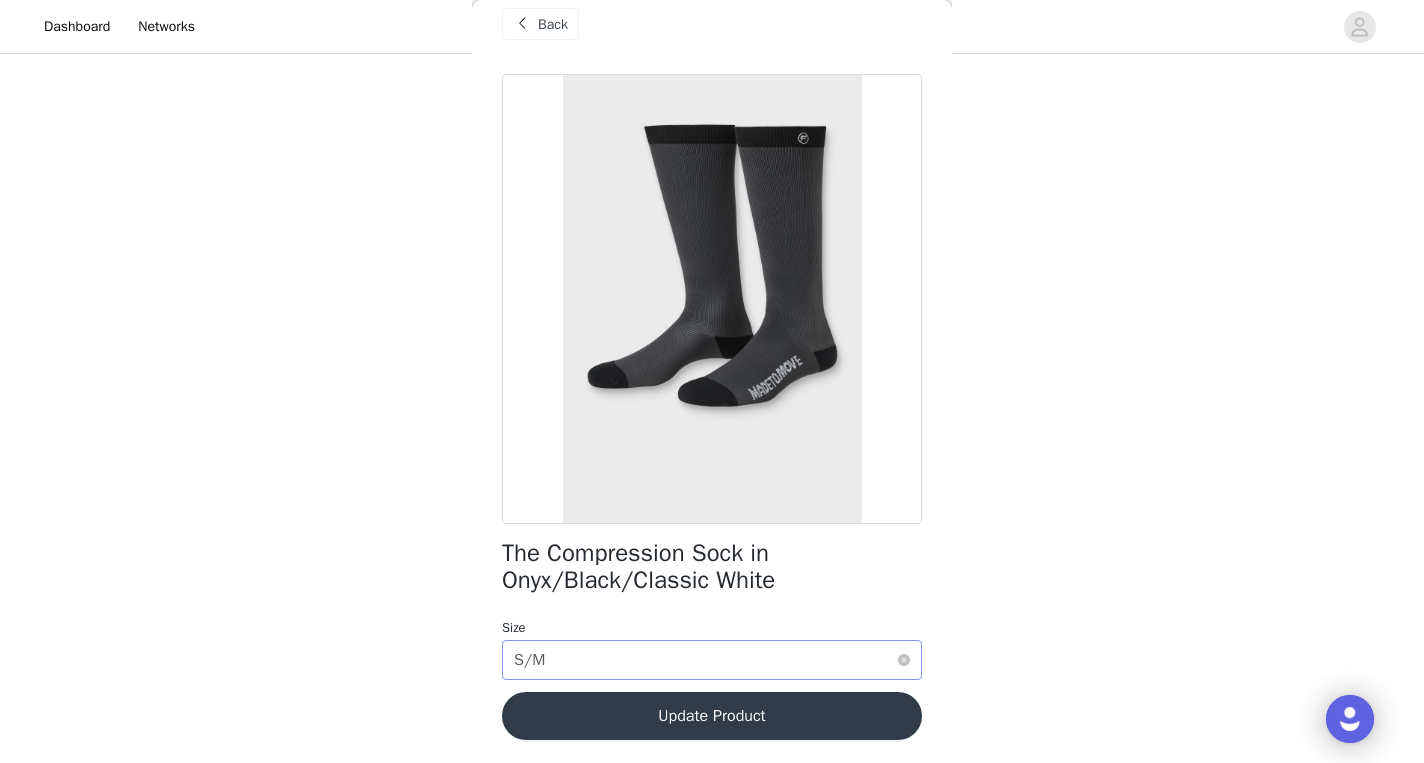 click on "Select size S/M" at bounding box center [705, 660] 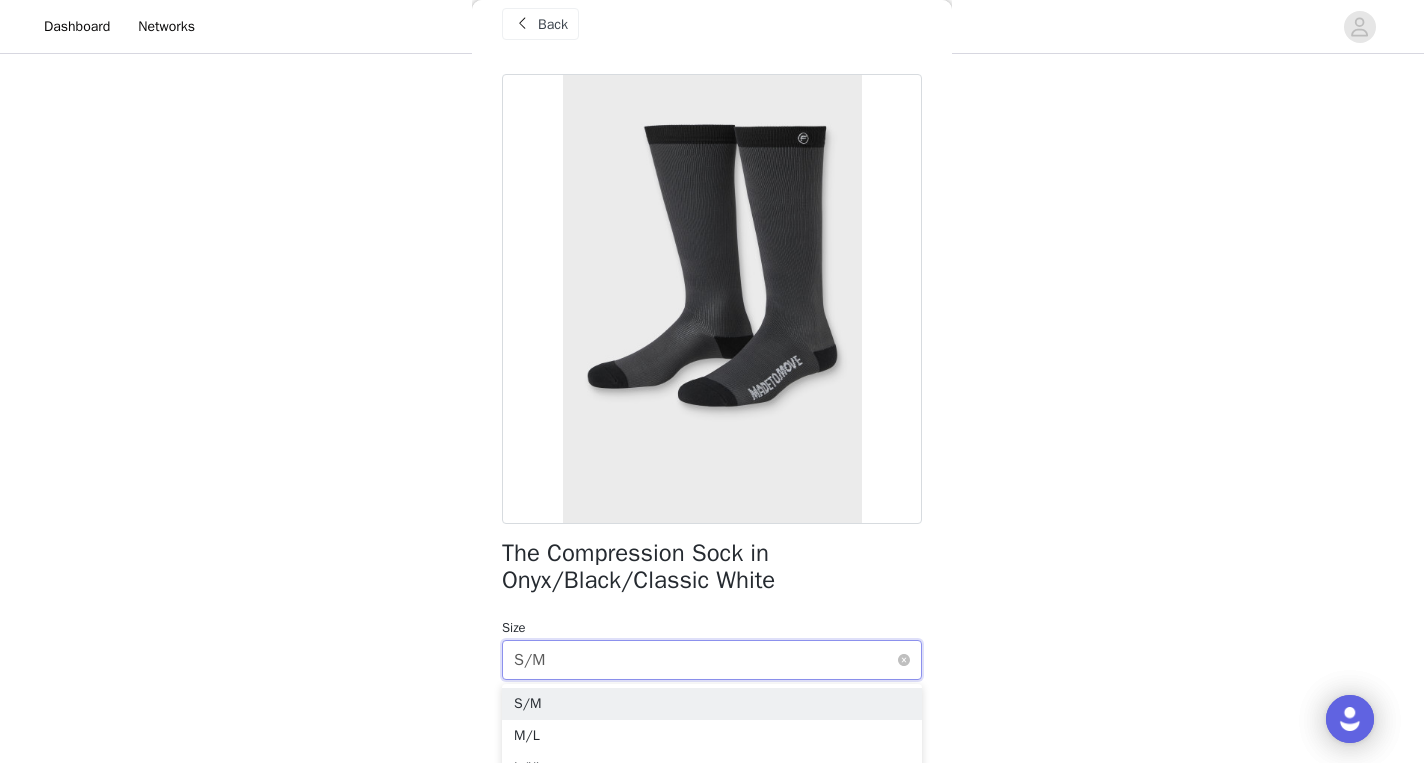 click on "Select size S/M" at bounding box center (705, 660) 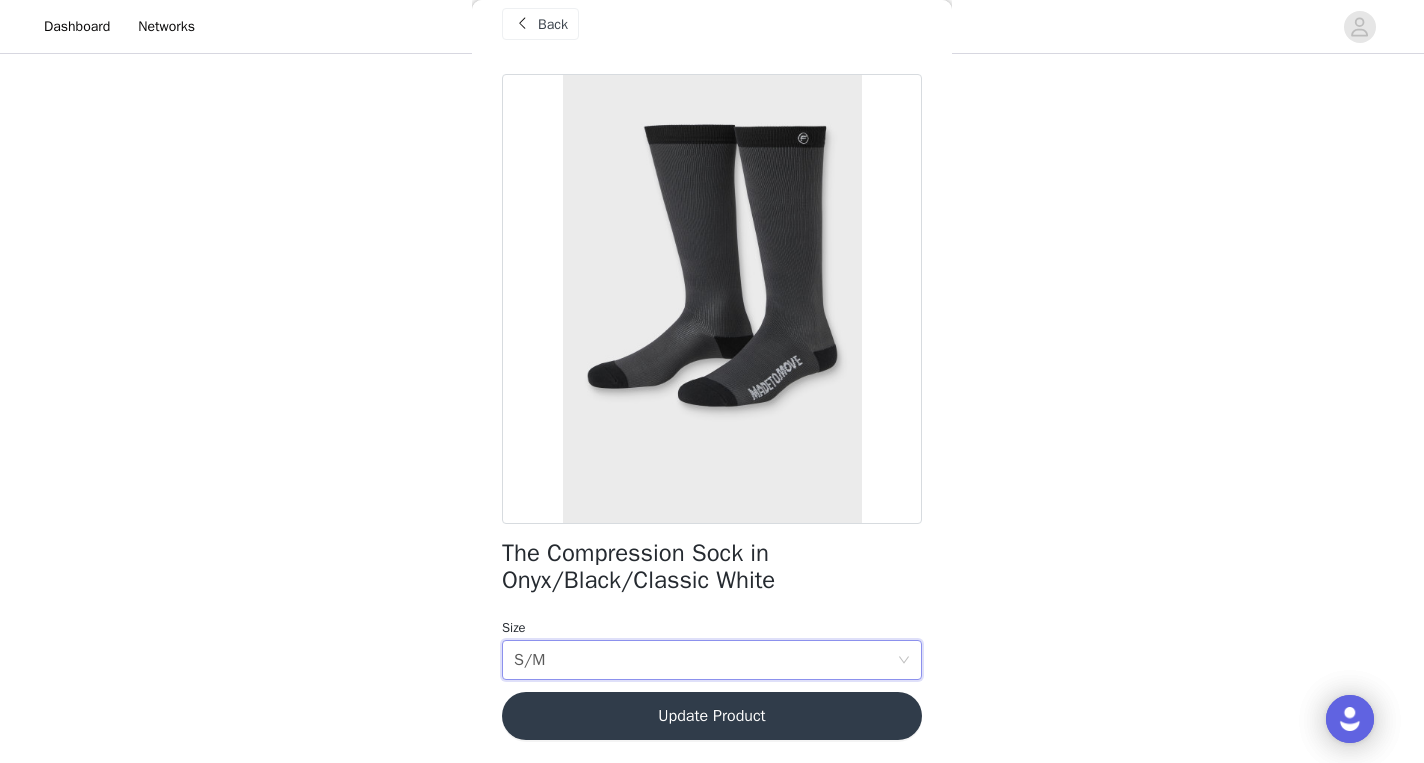 scroll, scrollTop: 220, scrollLeft: 0, axis: vertical 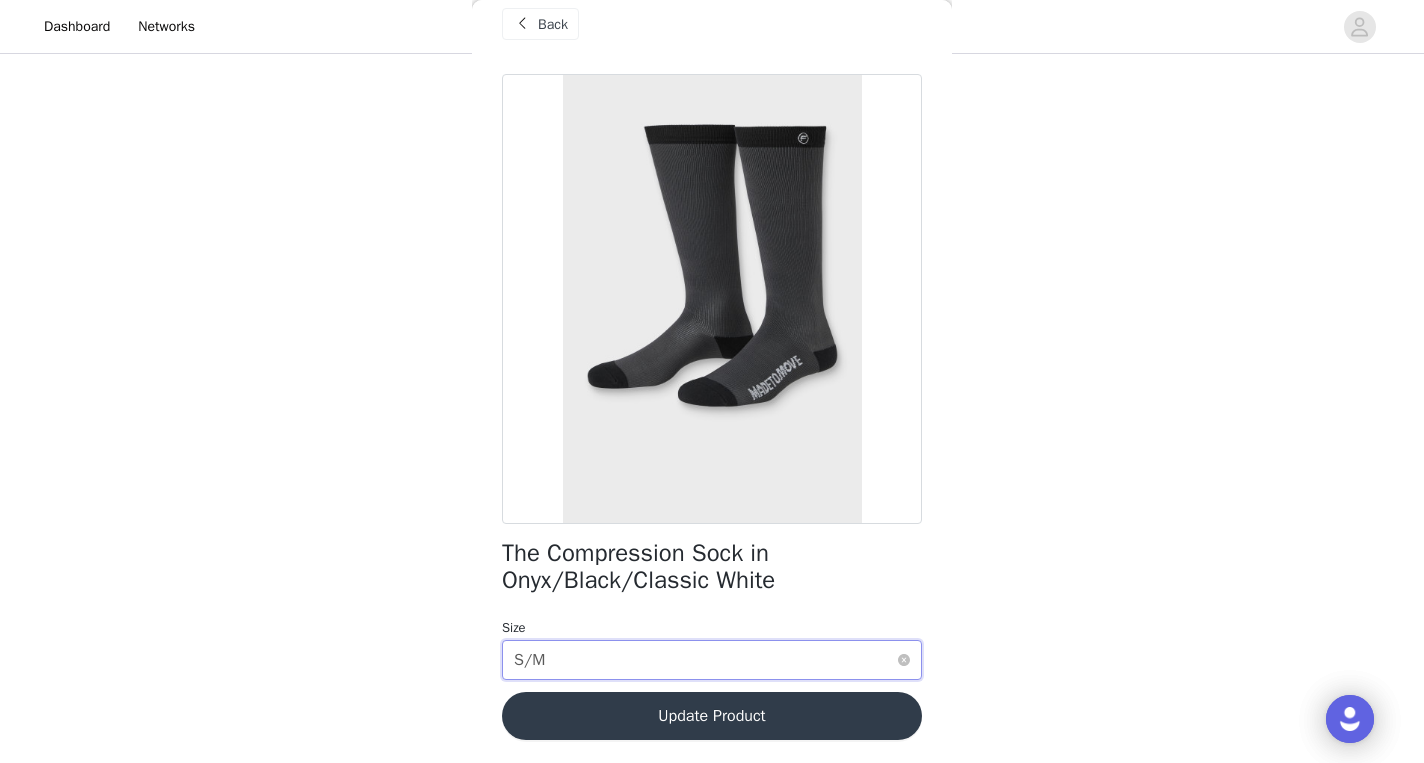 click on "Select size S/M" at bounding box center (705, 660) 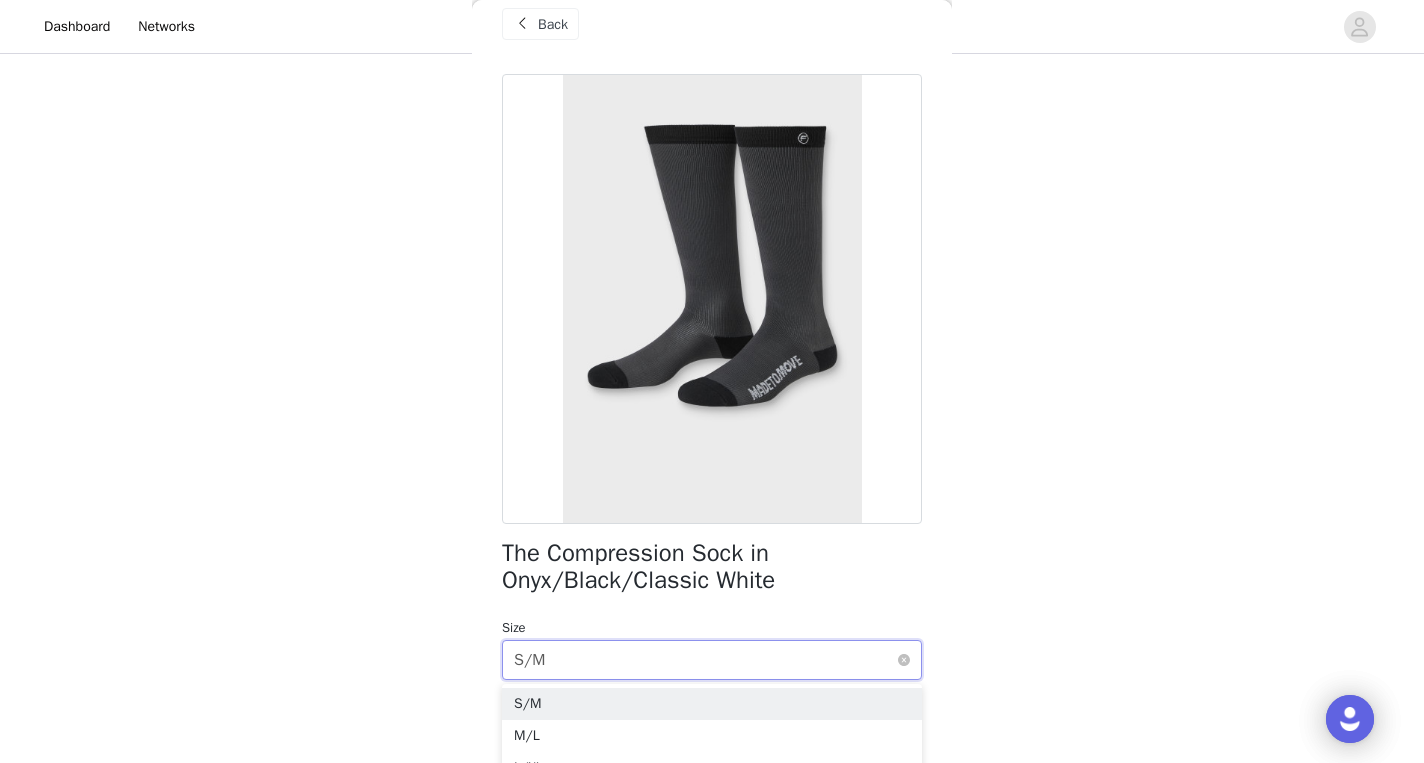 click on "Select size S/M" at bounding box center [705, 660] 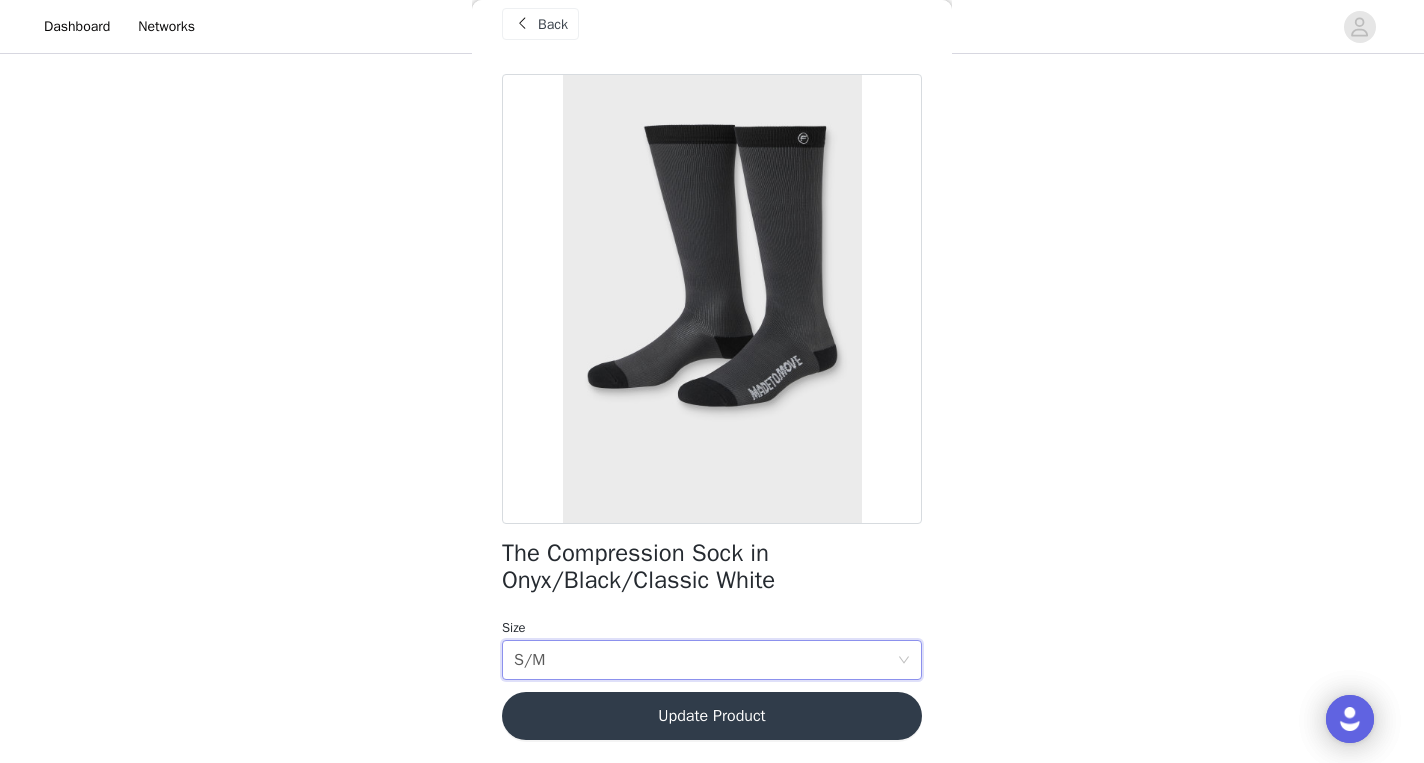 click on "Update Product" at bounding box center [712, 716] 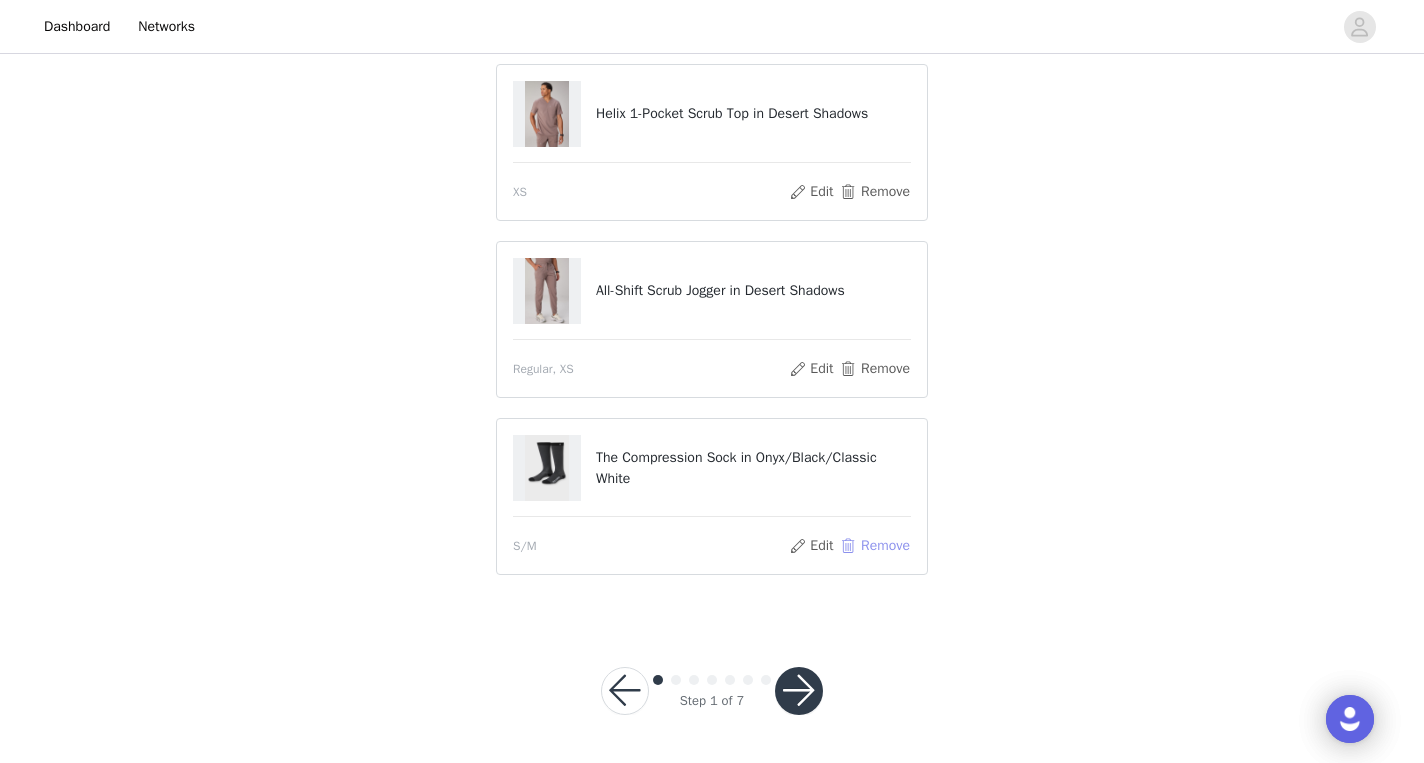 click on "Remove" at bounding box center [875, 546] 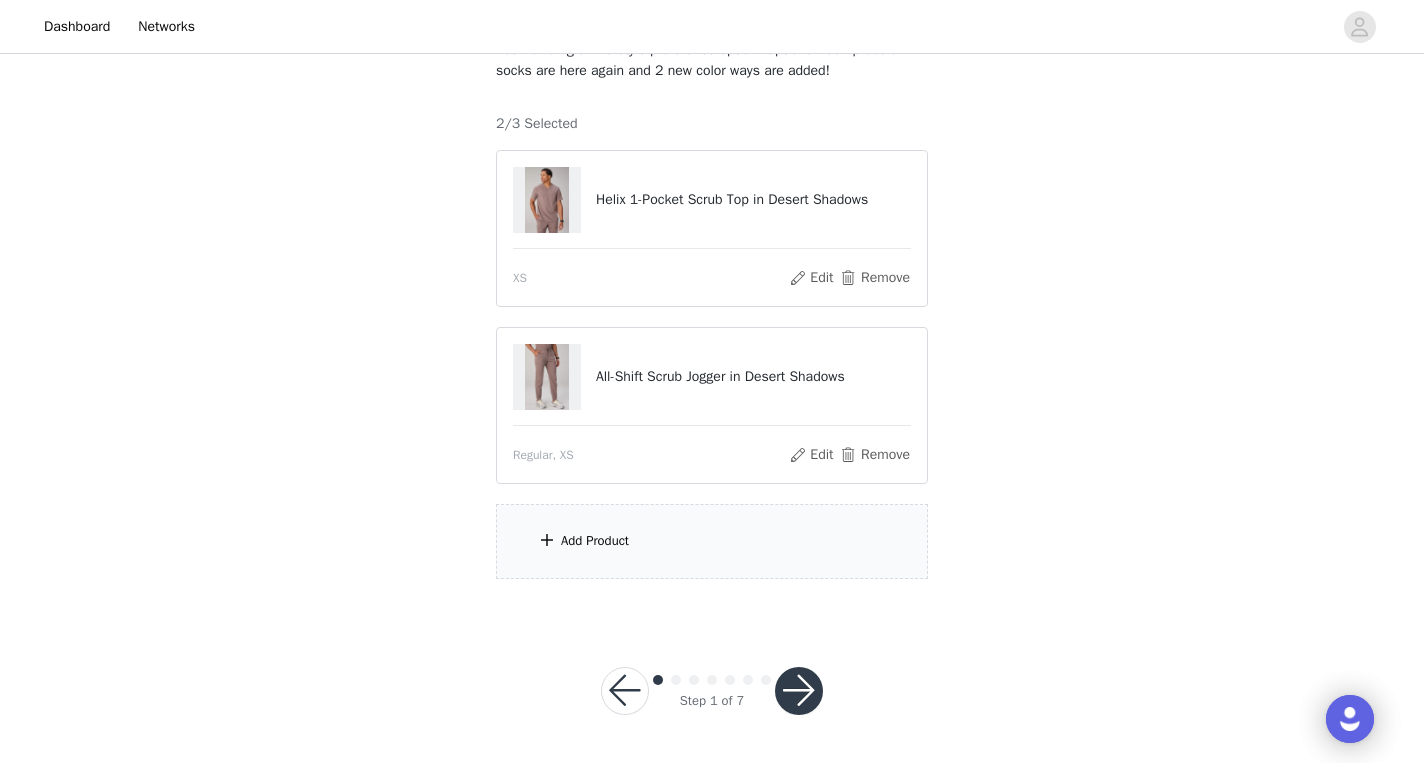 click on "Add Product" at bounding box center [712, 541] 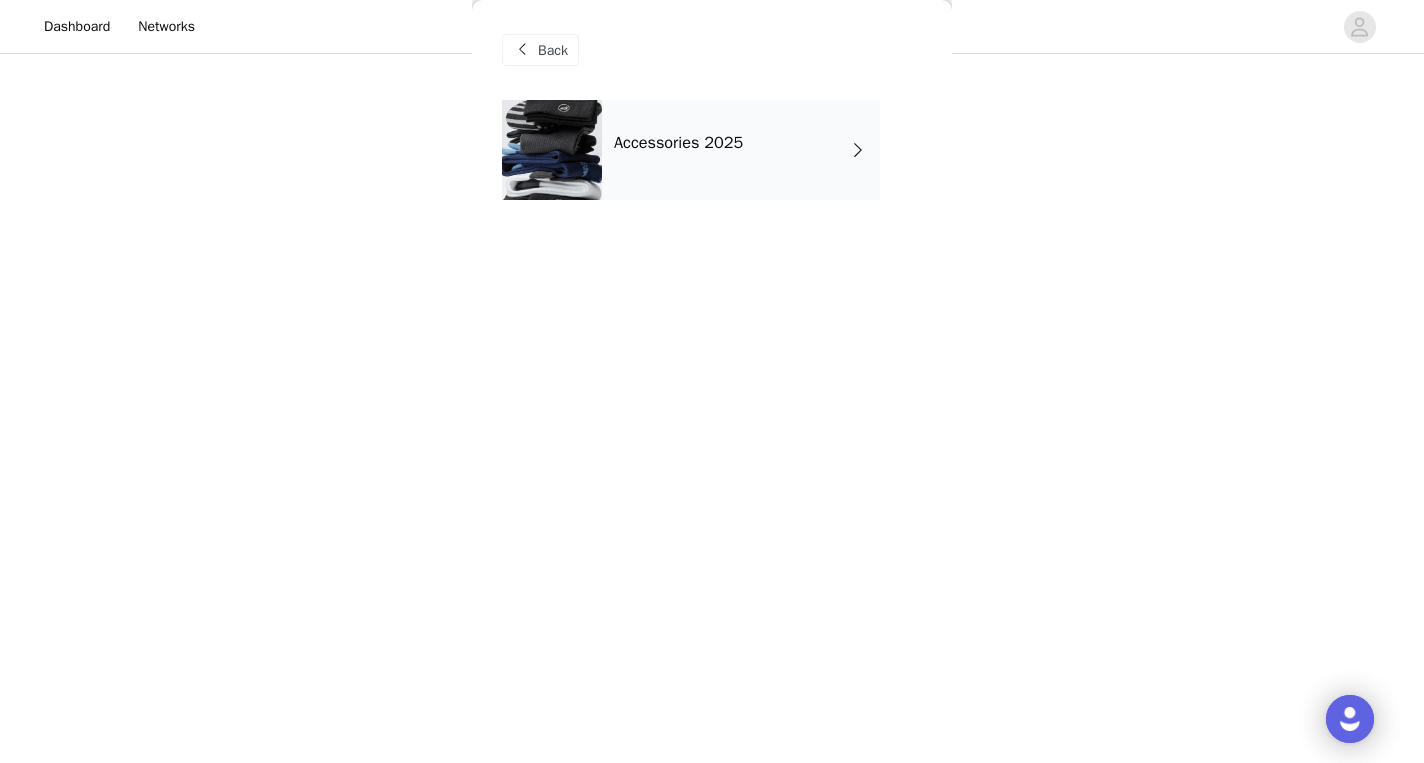 click on "Accessories 2025" at bounding box center [741, 150] 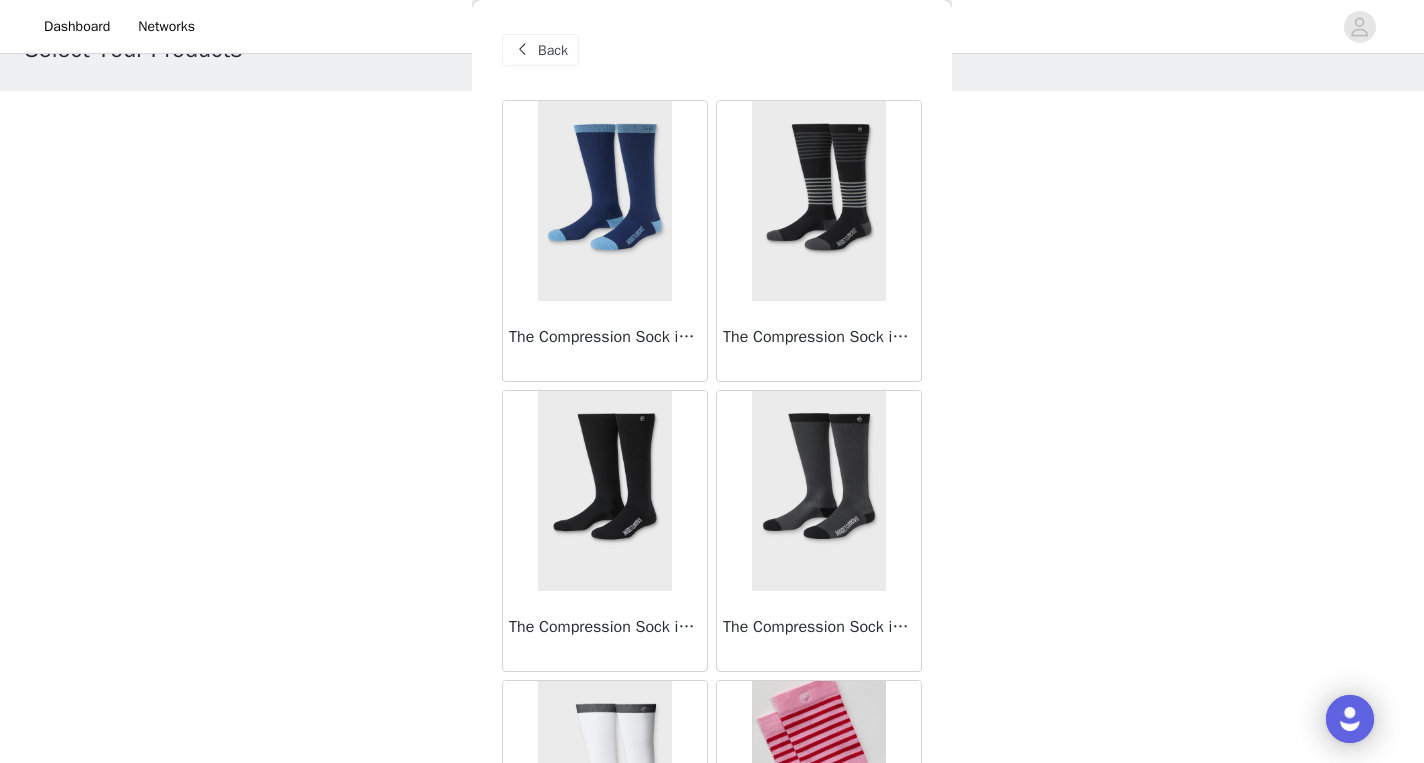 scroll, scrollTop: 0, scrollLeft: 0, axis: both 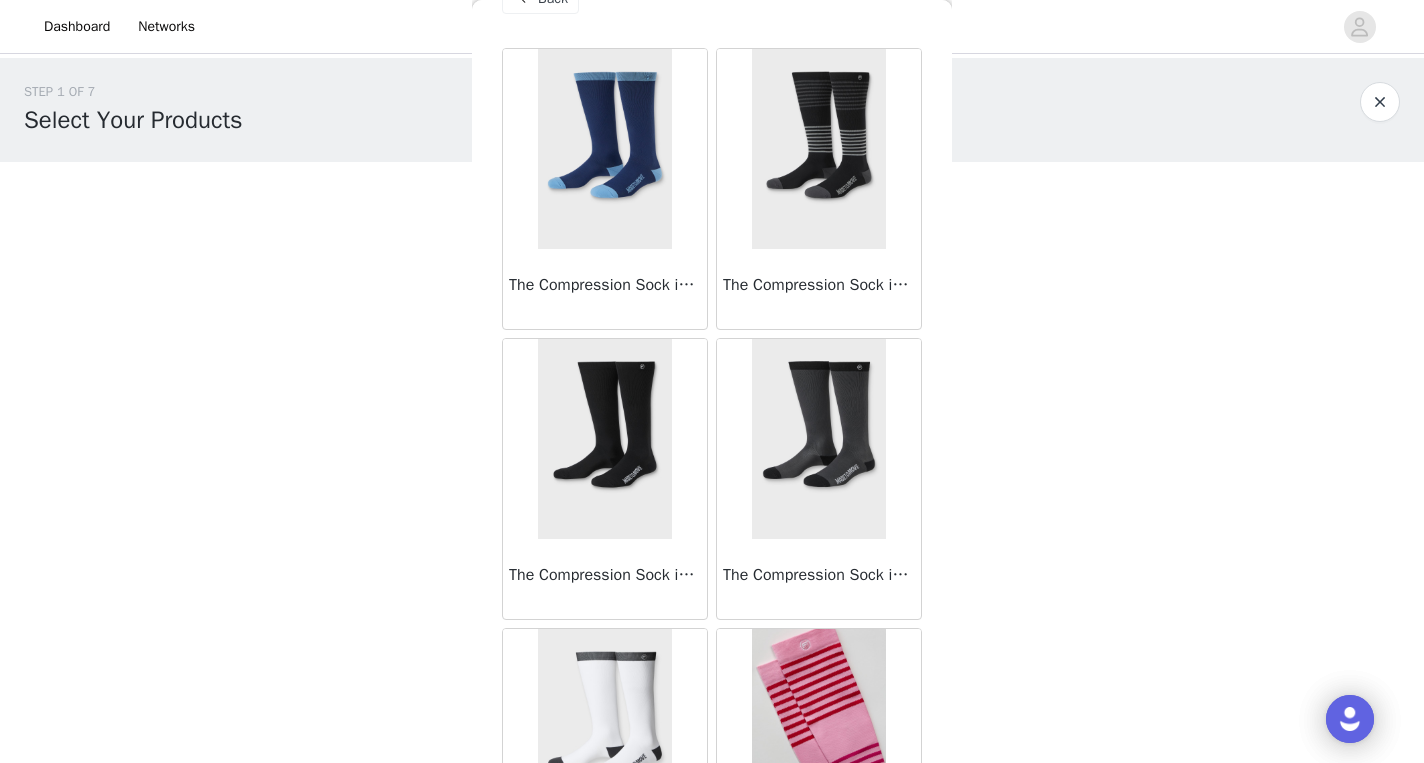 click at bounding box center (604, 149) 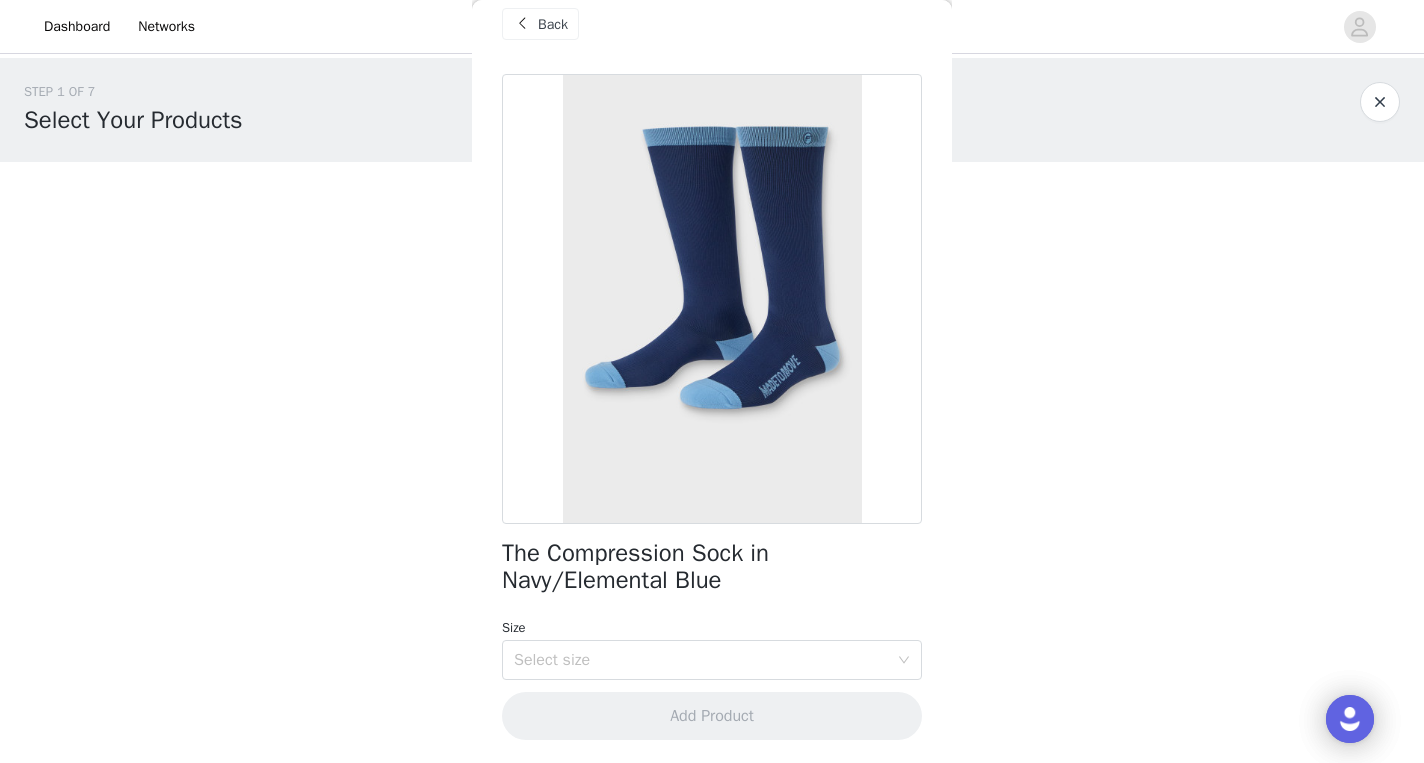 scroll, scrollTop: 0, scrollLeft: 0, axis: both 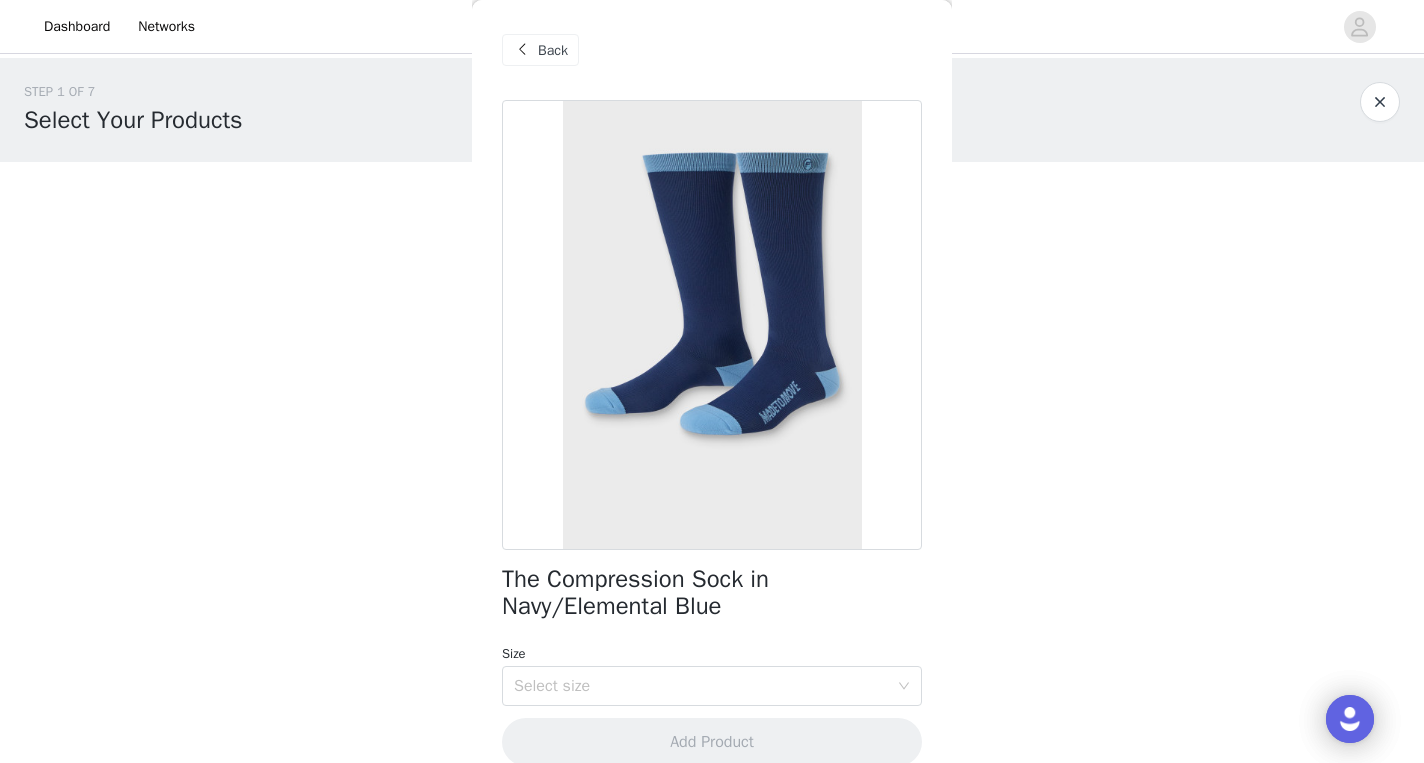 click on "Back" at bounding box center [553, 50] 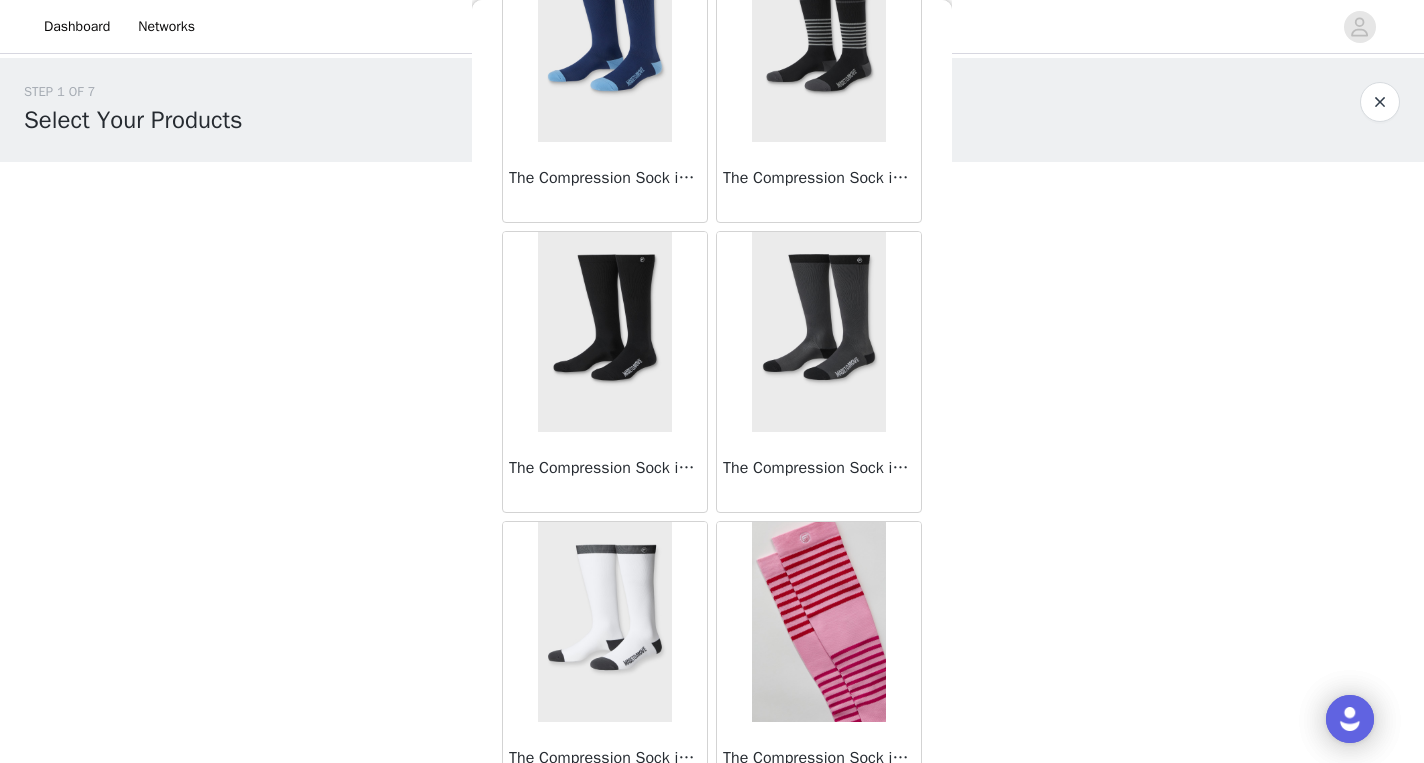 scroll, scrollTop: 493, scrollLeft: 0, axis: vertical 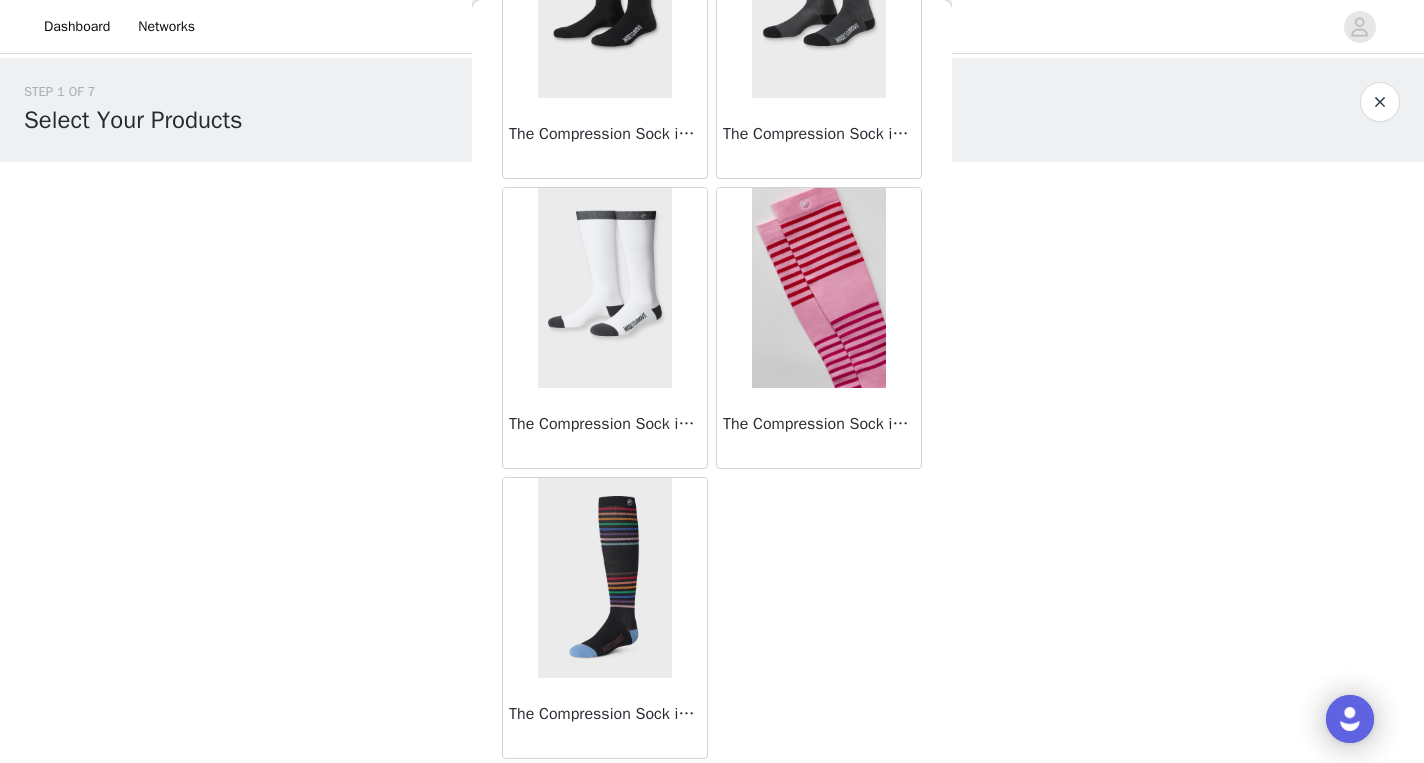 click at bounding box center (818, 288) 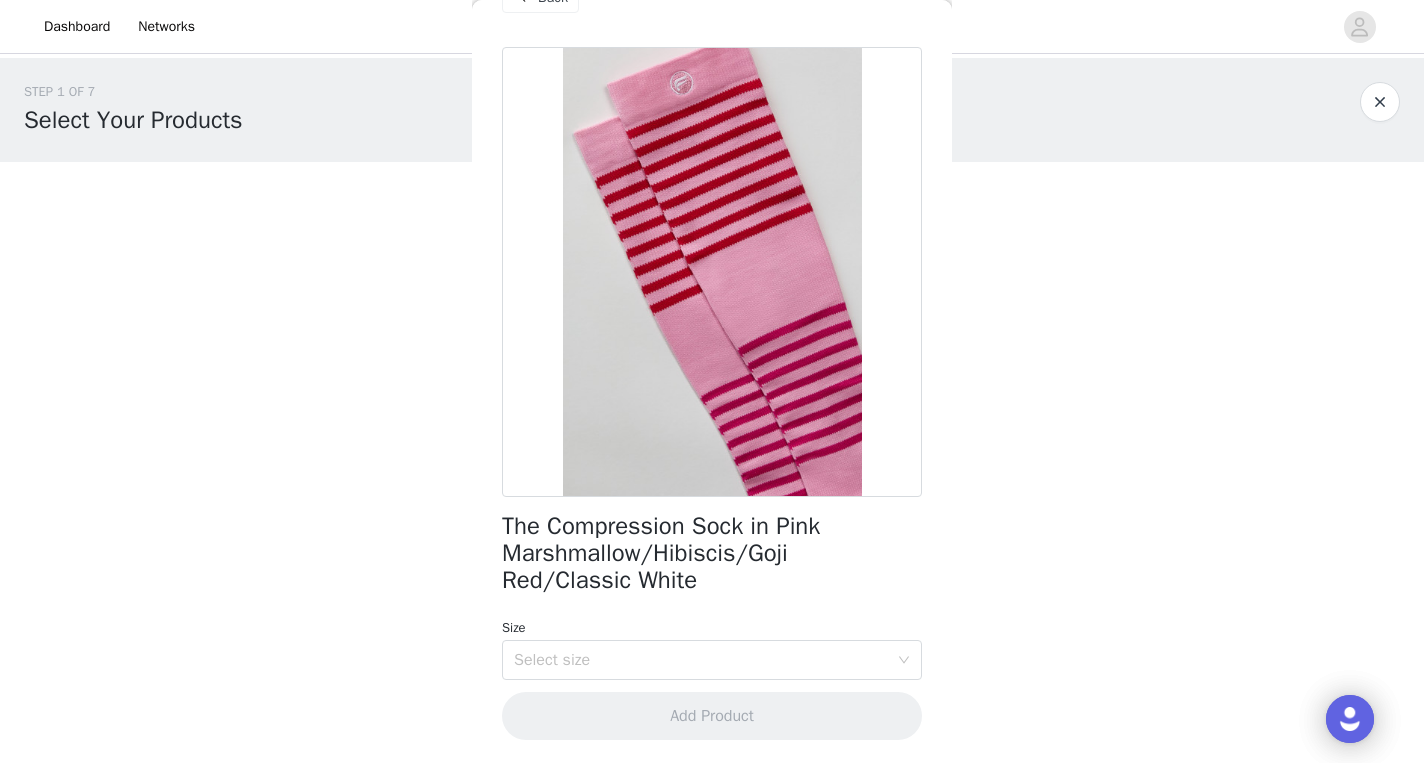 scroll, scrollTop: 0, scrollLeft: 0, axis: both 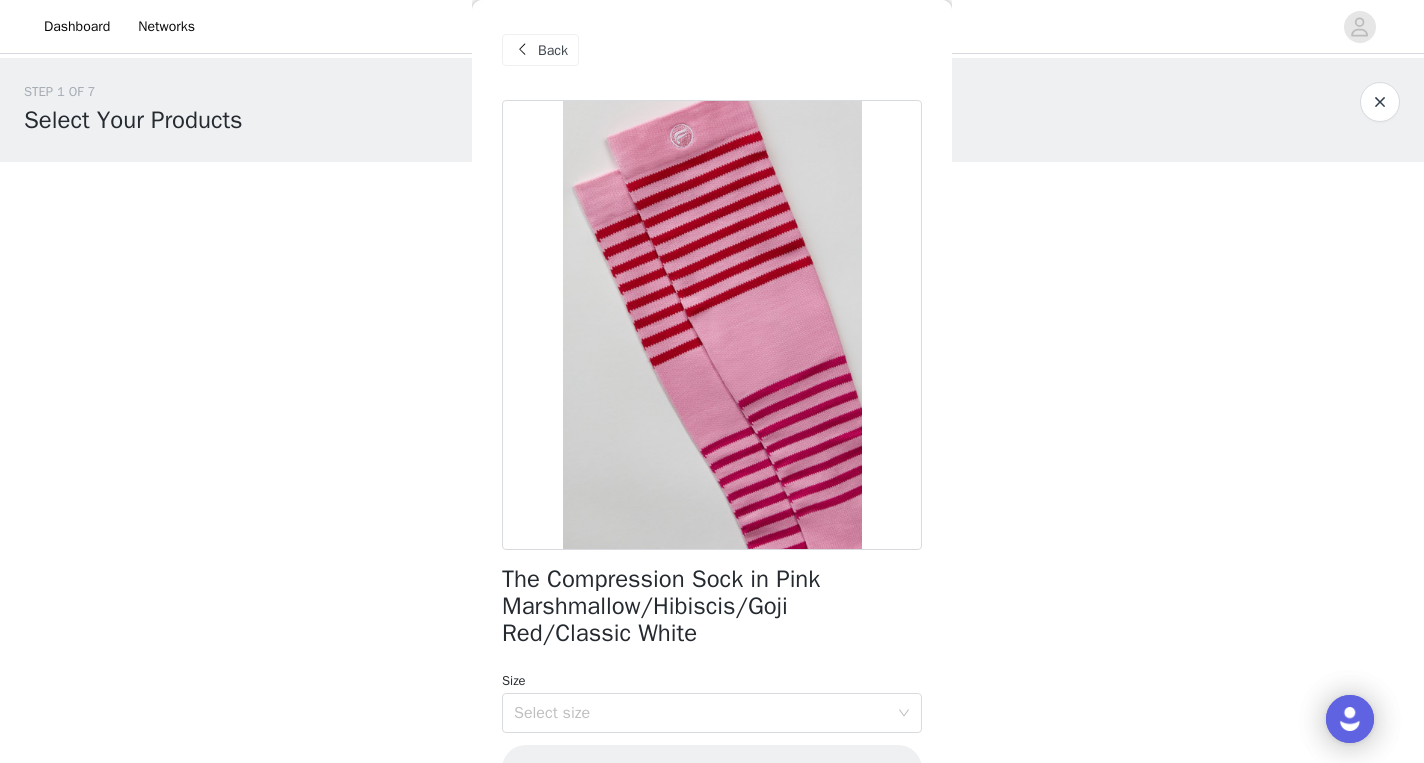 click on "Back" at bounding box center [553, 50] 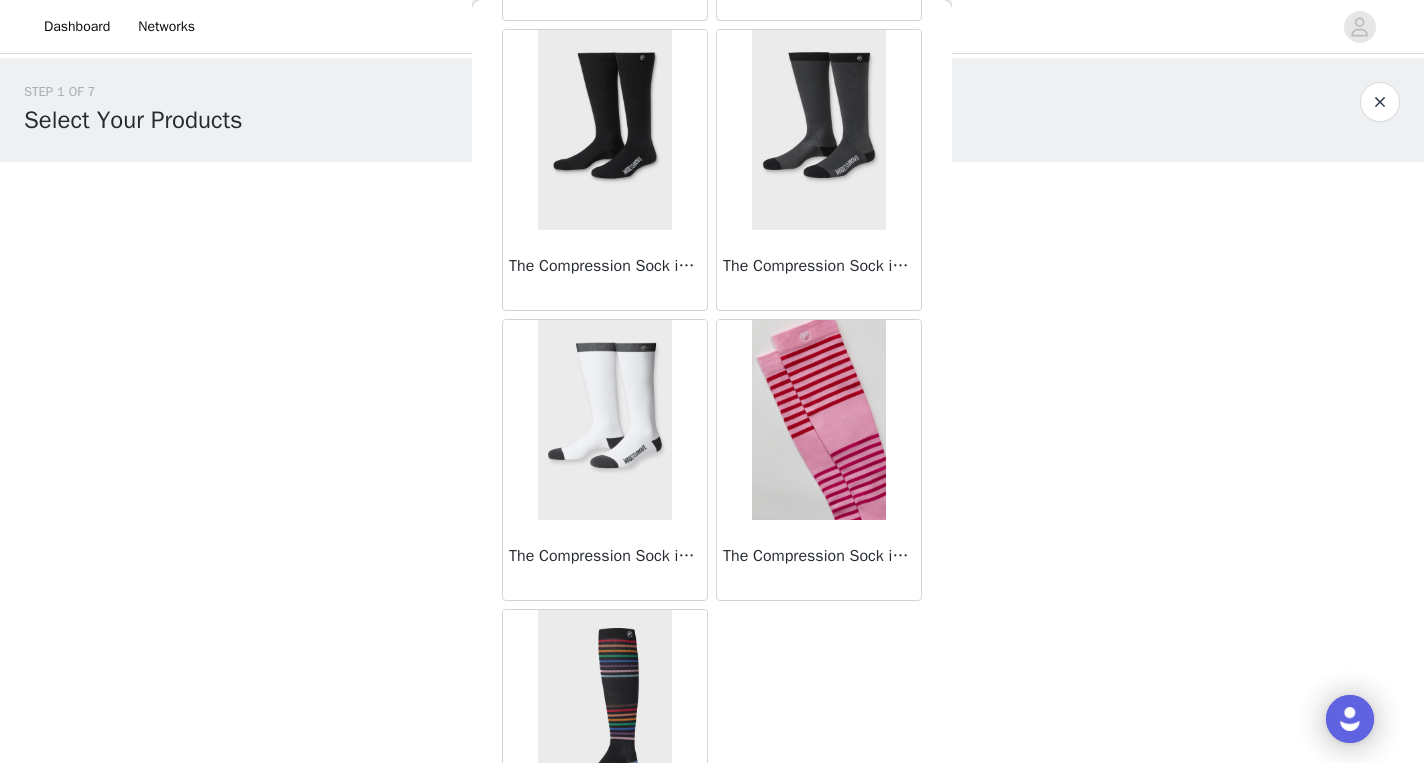scroll, scrollTop: 0, scrollLeft: 0, axis: both 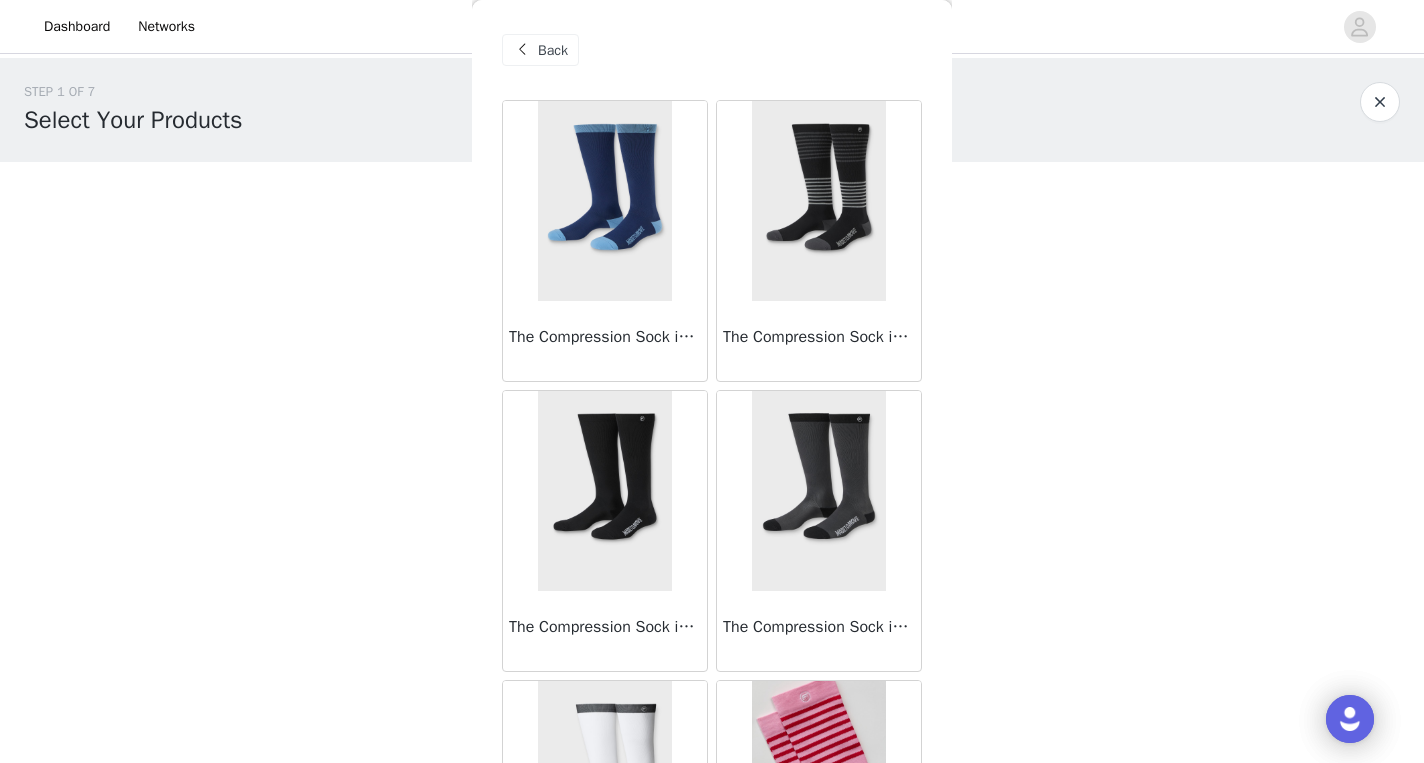click at bounding box center (818, 201) 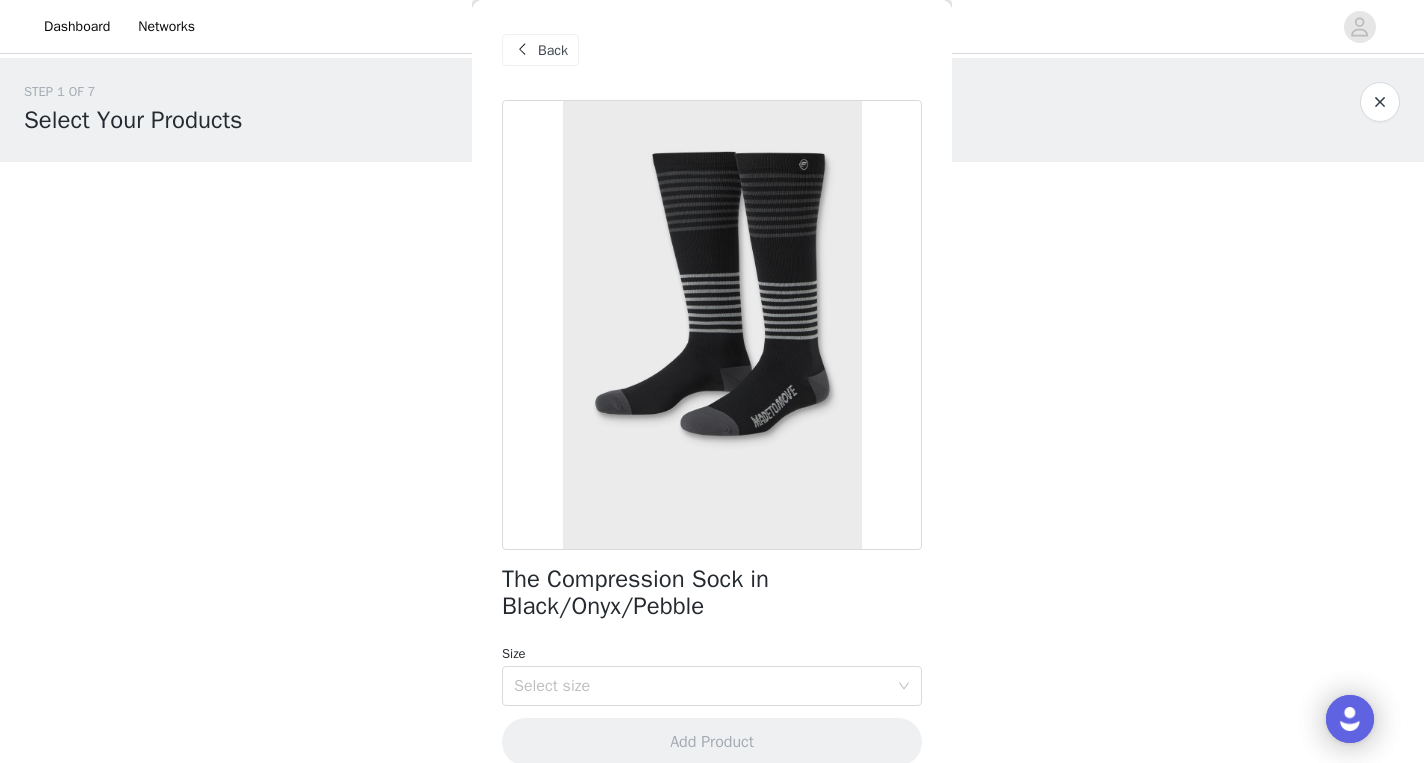 click on "Back" at bounding box center [540, 50] 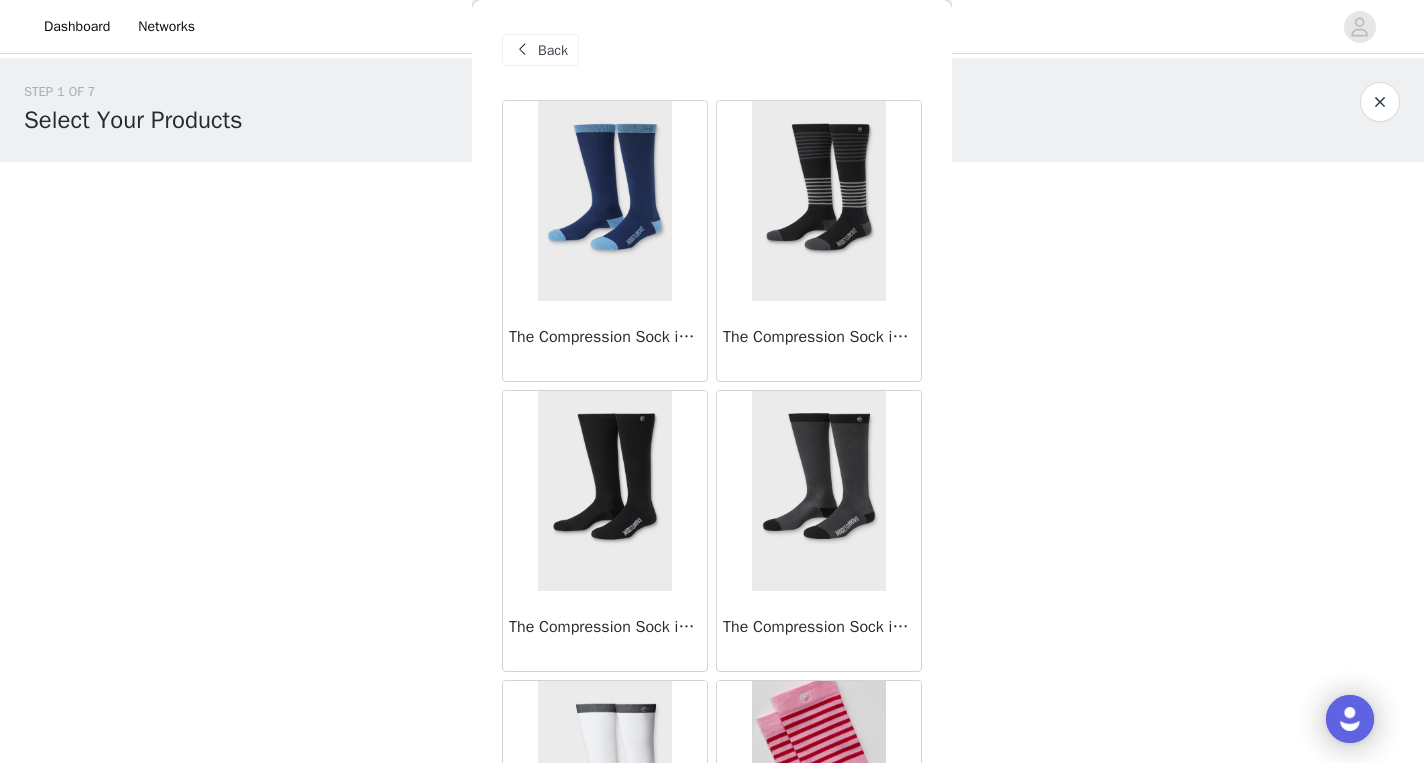 click at bounding box center [604, 201] 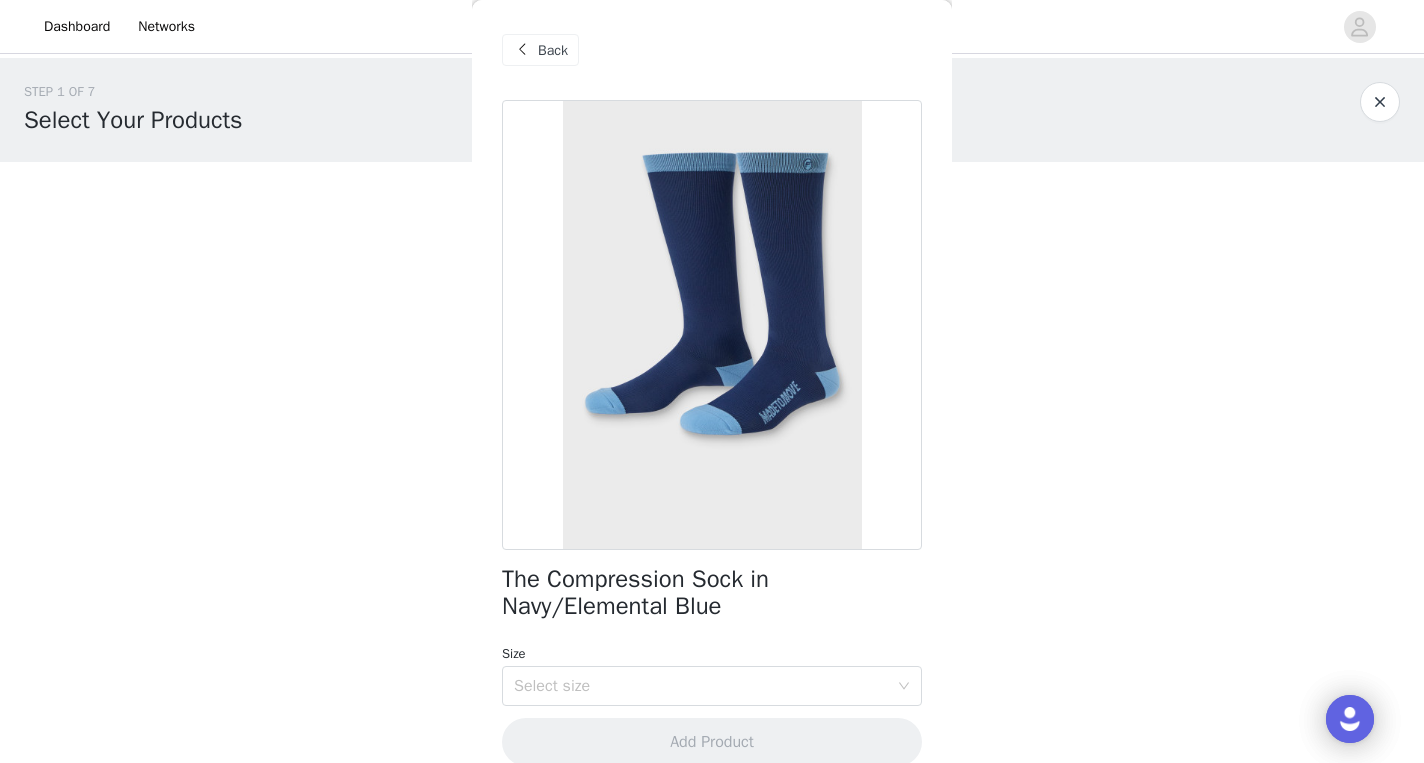 click on "STEP 1 OF 7
Select Your Products" at bounding box center [712, 110] 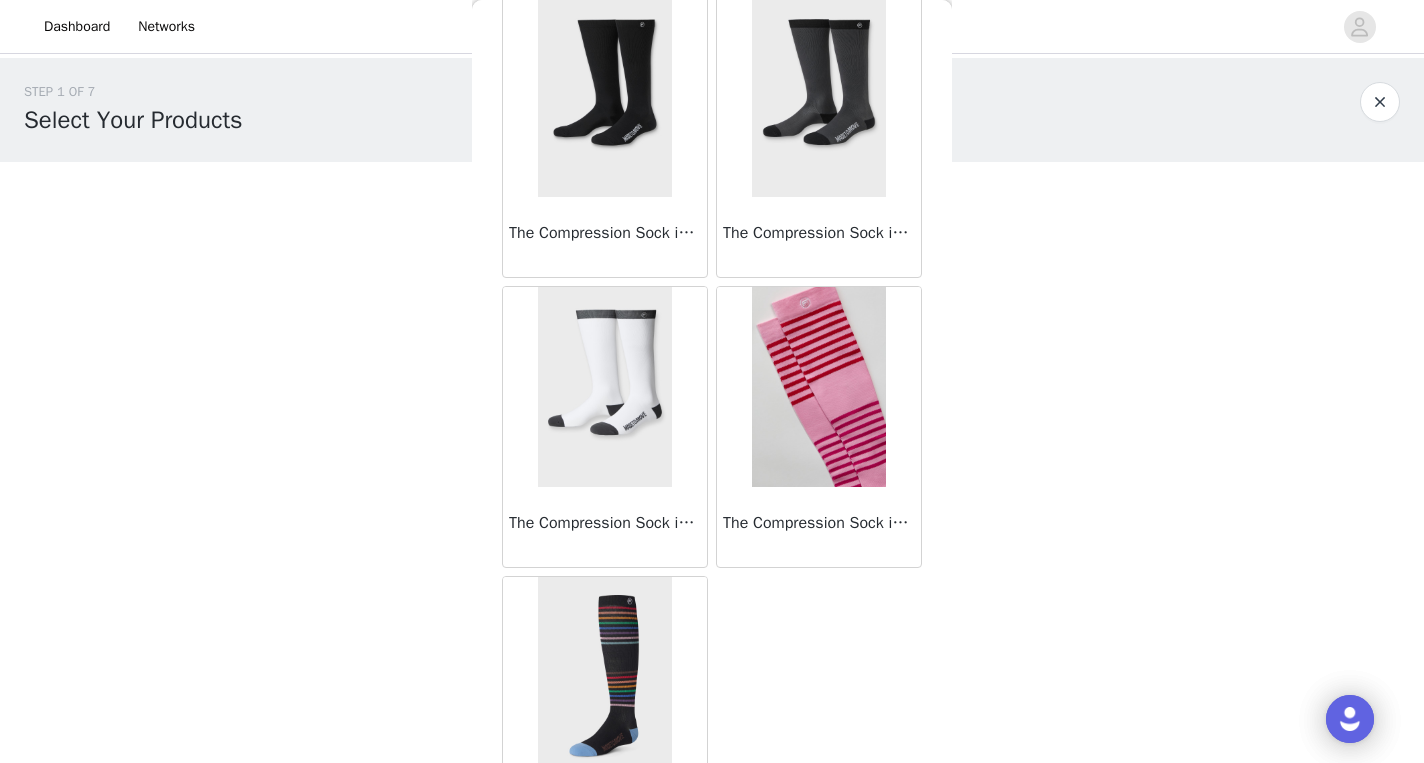 scroll, scrollTop: 493, scrollLeft: 0, axis: vertical 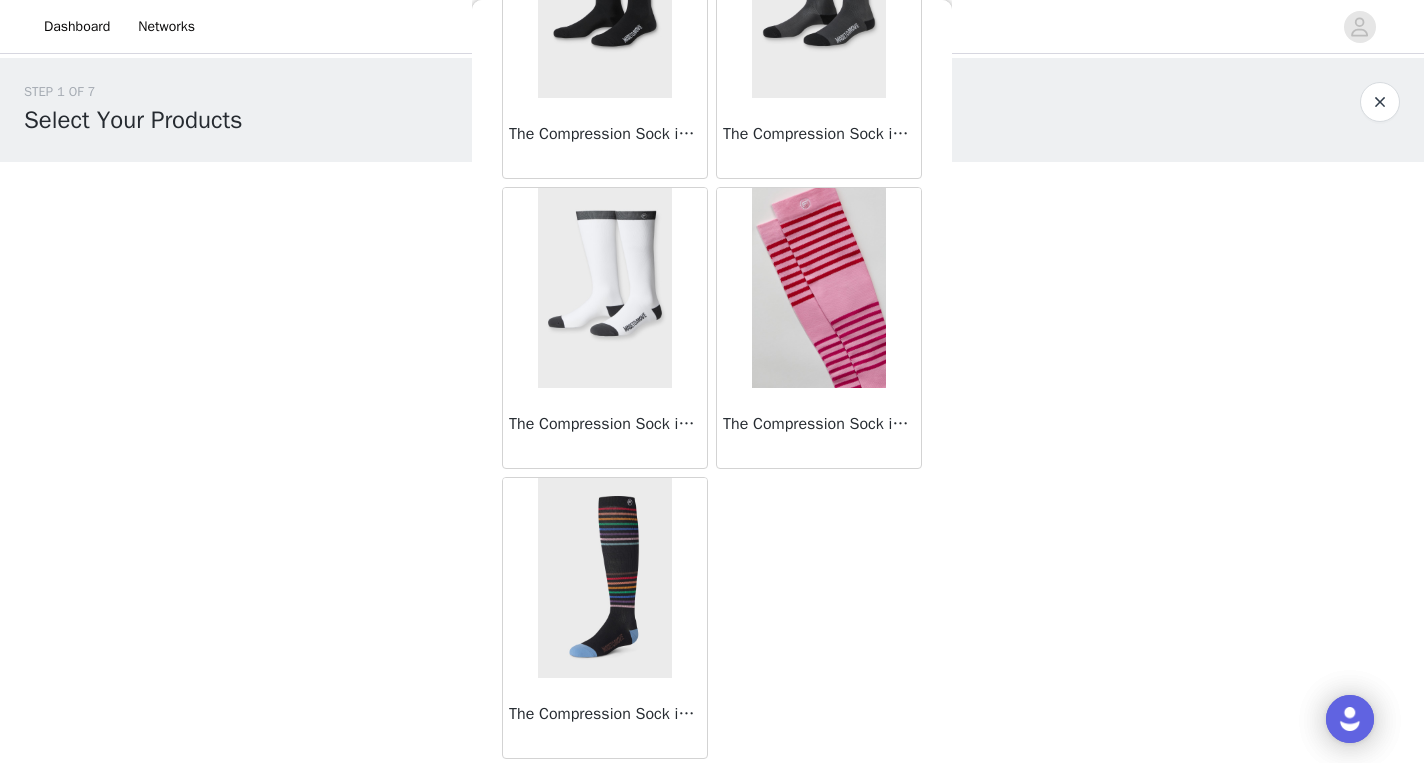 click on "STEP 1 OF 7
Select Your Products
Due to the limited of styles that we have for Desert Shadows, we are not including a 2nd style preference option. Optional: Compression socks are here again and 2 new color ways are added!       2/3 Selected           Helix 1-Pocket Scrub Top in Desert Shadows           XS       Edit   Remove     All-Shift Scrub Jogger in Desert Shadows           Regular, XS       Edit   Remove     Add Product       Back       The Compression Sock in Navy/Elemental Blue       The Compression Sock in Black/Onyx/Pebble       The Compression Sock in Black/Classic White       The Compression Sock in Onyx/Black/Classic White       The Compression Sock in Classic White/Onyx       The Compression Sock in Pink Marshmallow/Hibiscis/Goji Red/Classic White       The Compression Sock in Black/Pride/Elemental/Cacao" at bounding box center (712, 422) 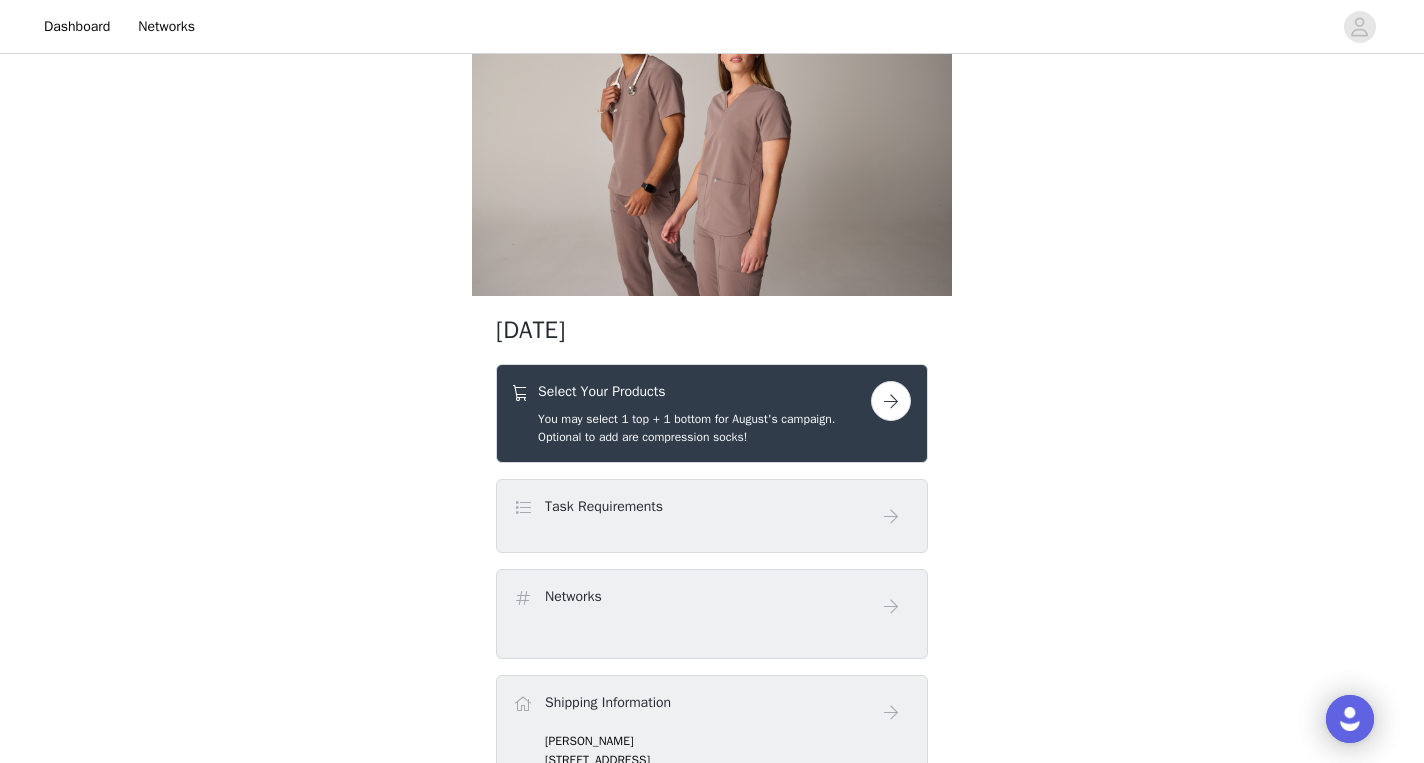 scroll, scrollTop: 83, scrollLeft: 0, axis: vertical 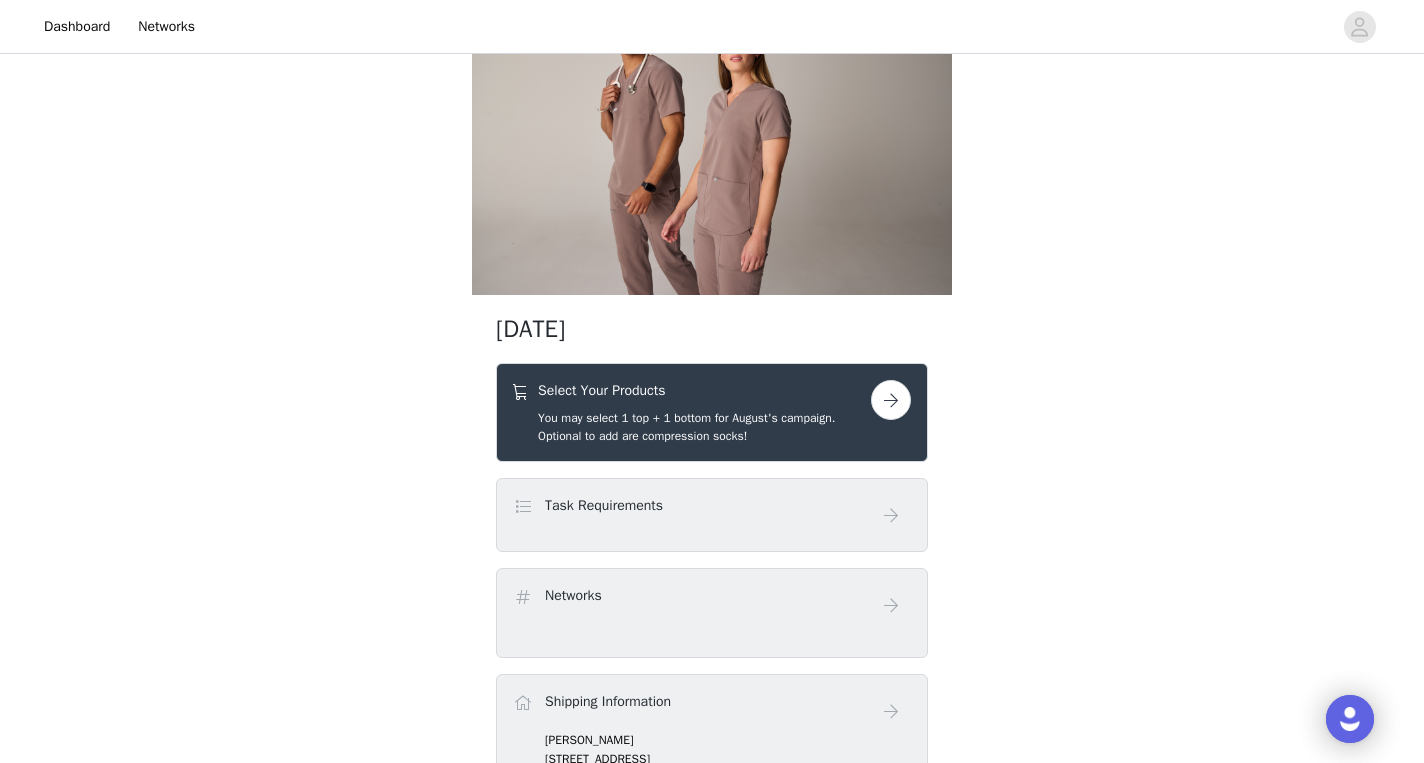 click at bounding box center [891, 400] 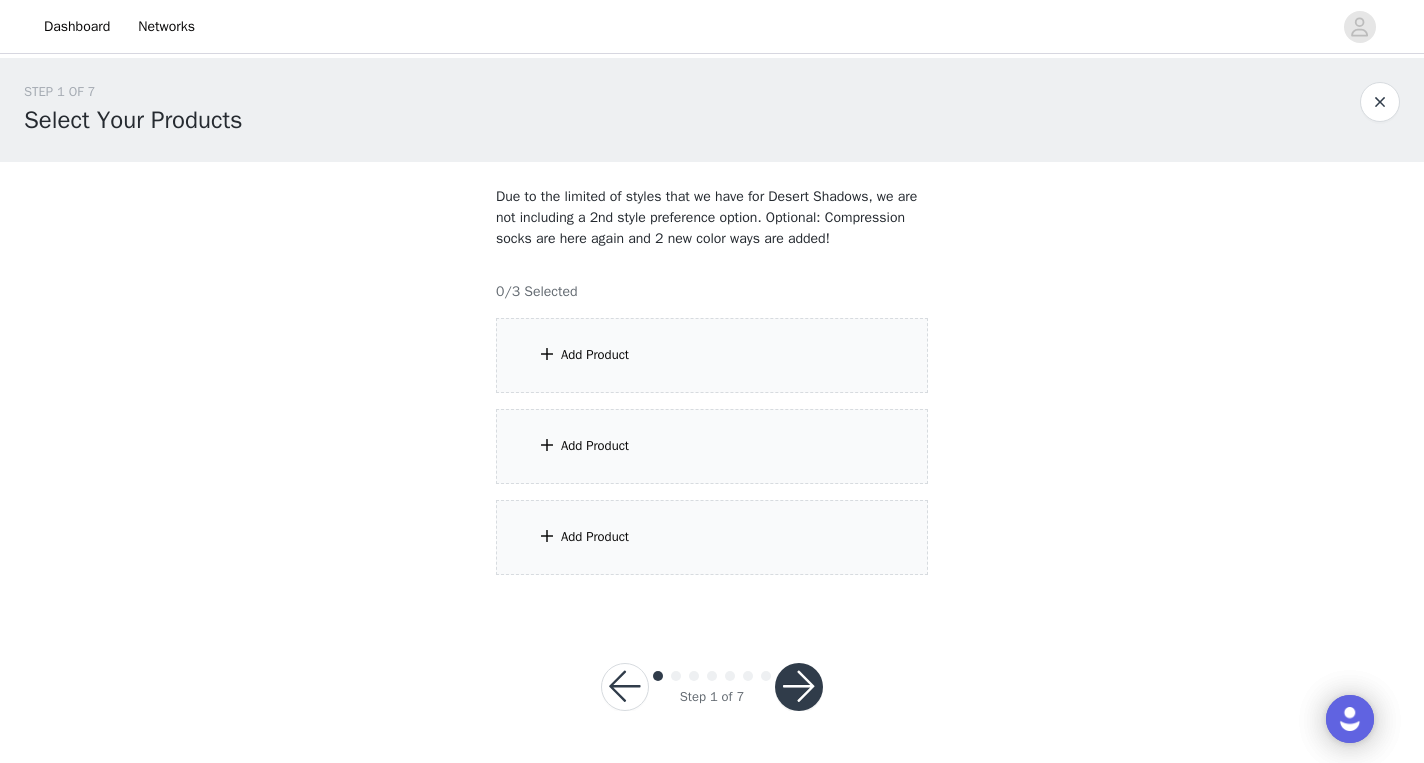 scroll, scrollTop: 16, scrollLeft: 0, axis: vertical 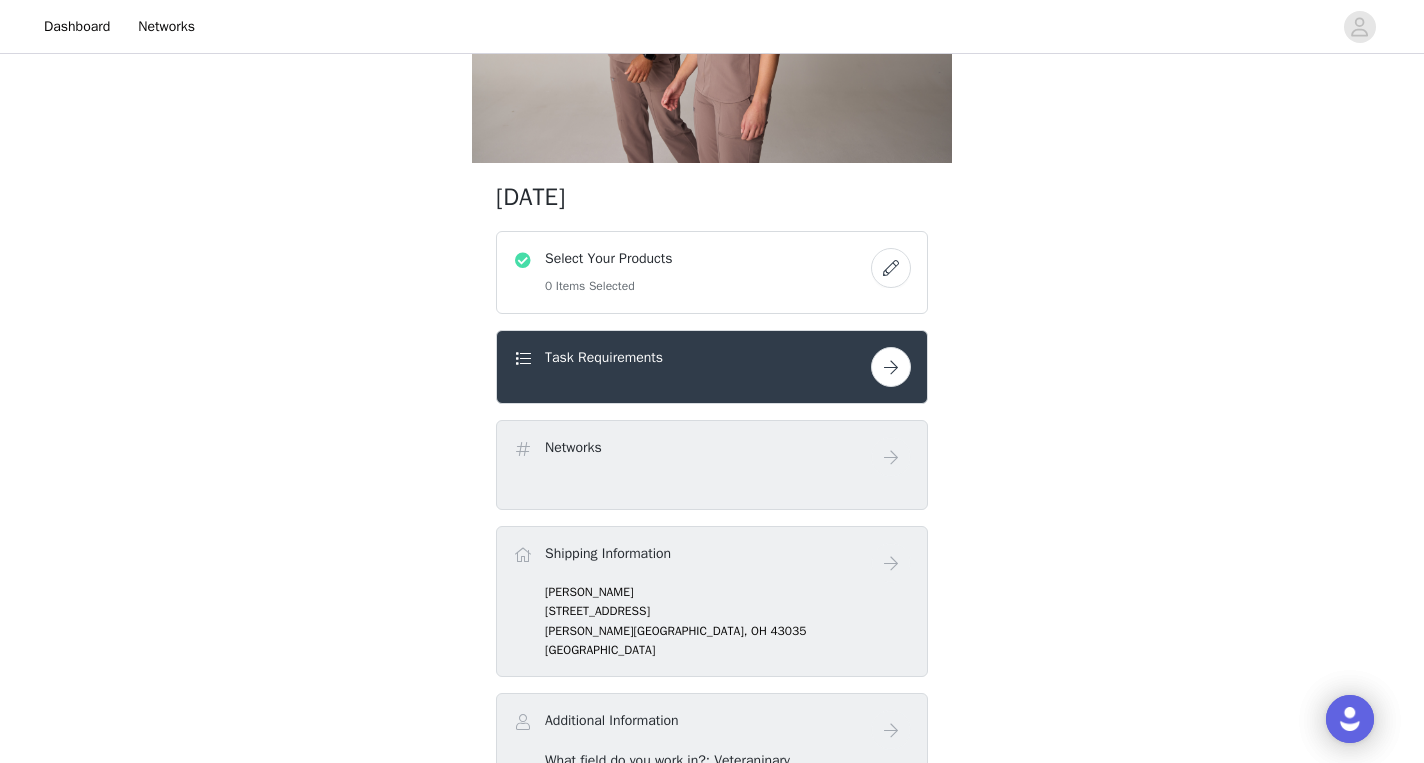 click at bounding box center (891, 268) 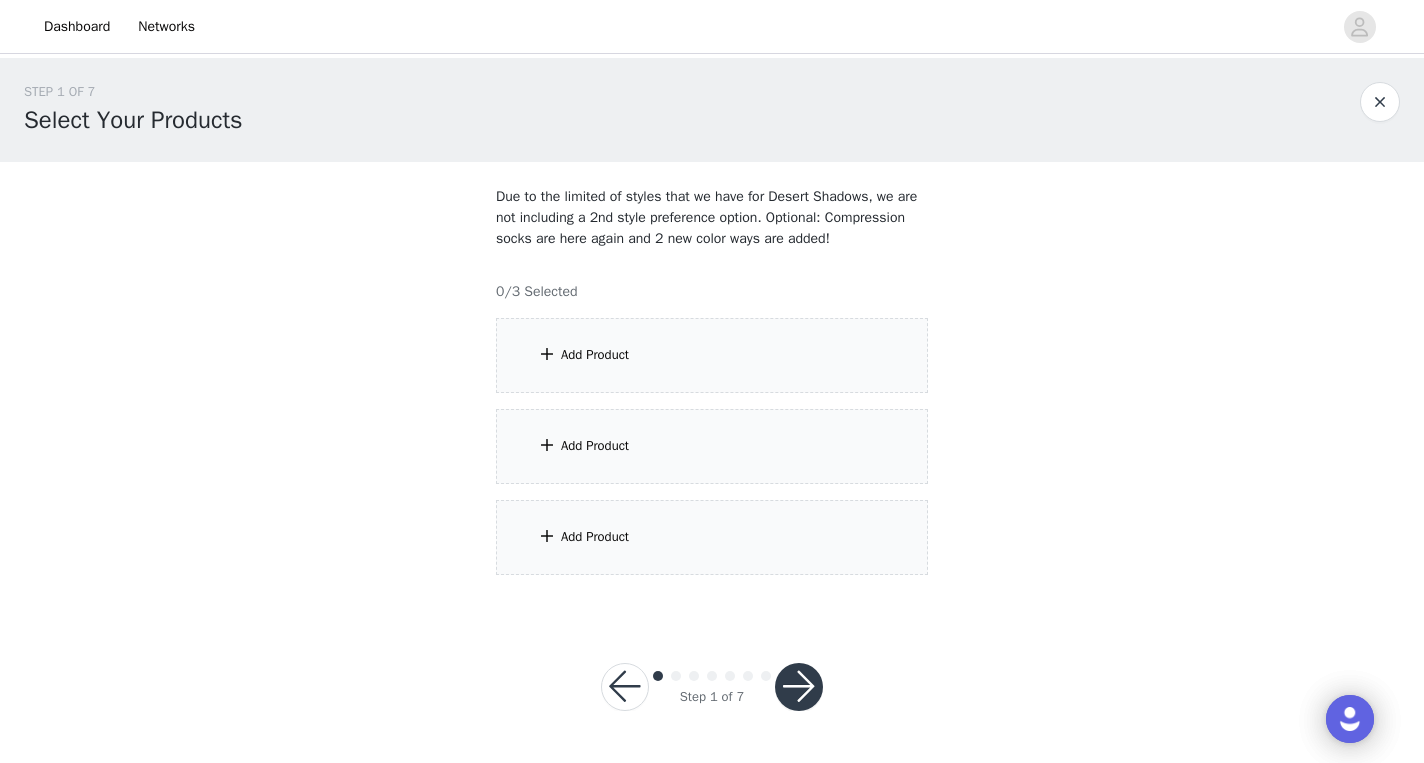 scroll, scrollTop: 16, scrollLeft: 0, axis: vertical 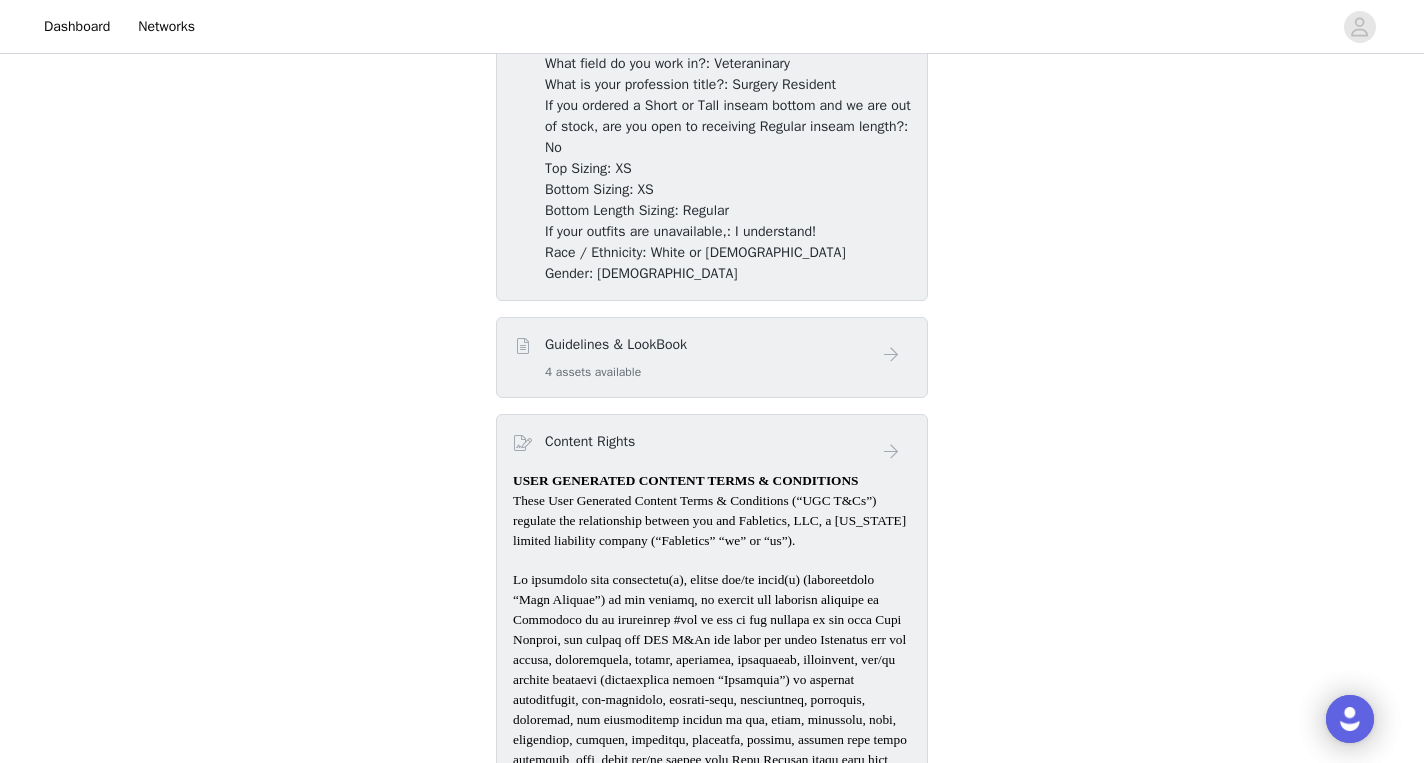 click on "Guidelines & LookBook   4 assets available" at bounding box center [692, 357] 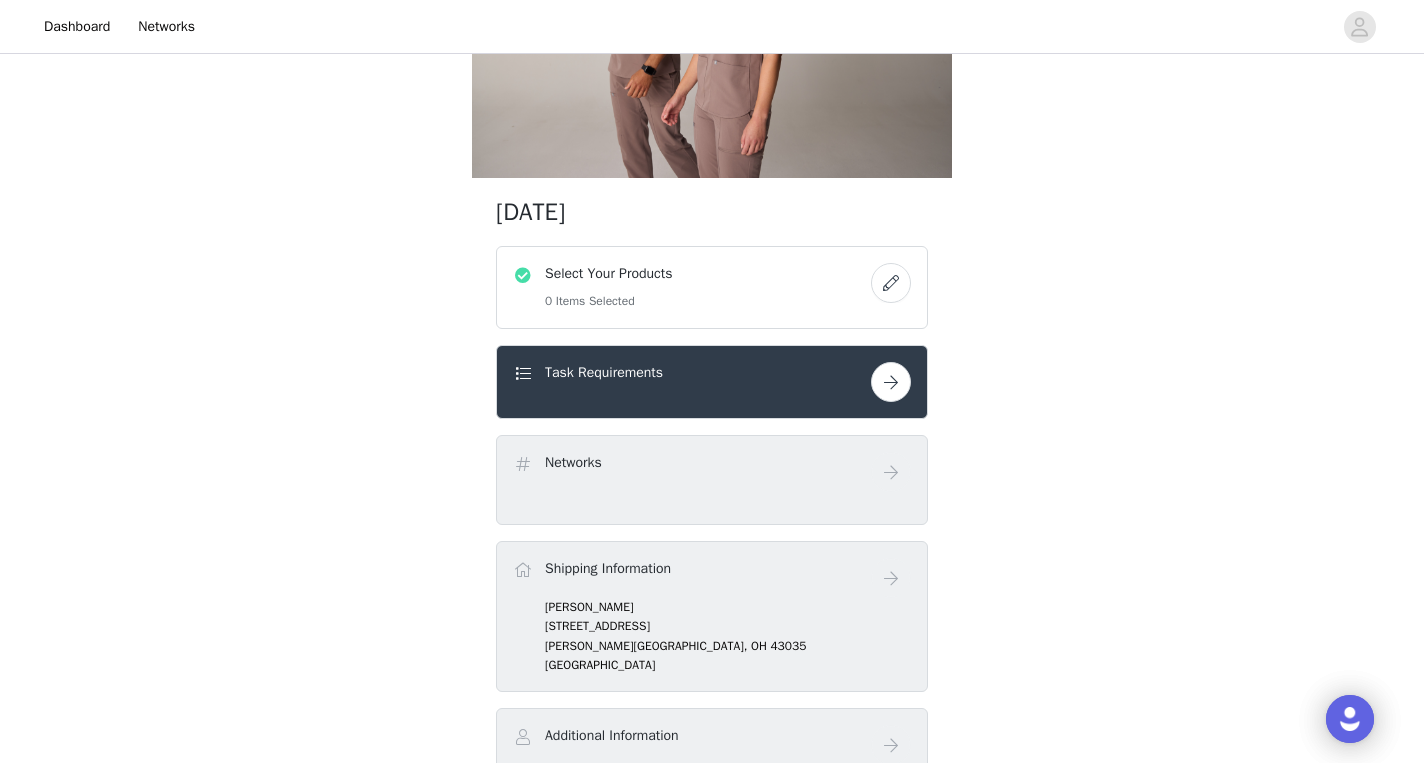 scroll, scrollTop: 16, scrollLeft: 0, axis: vertical 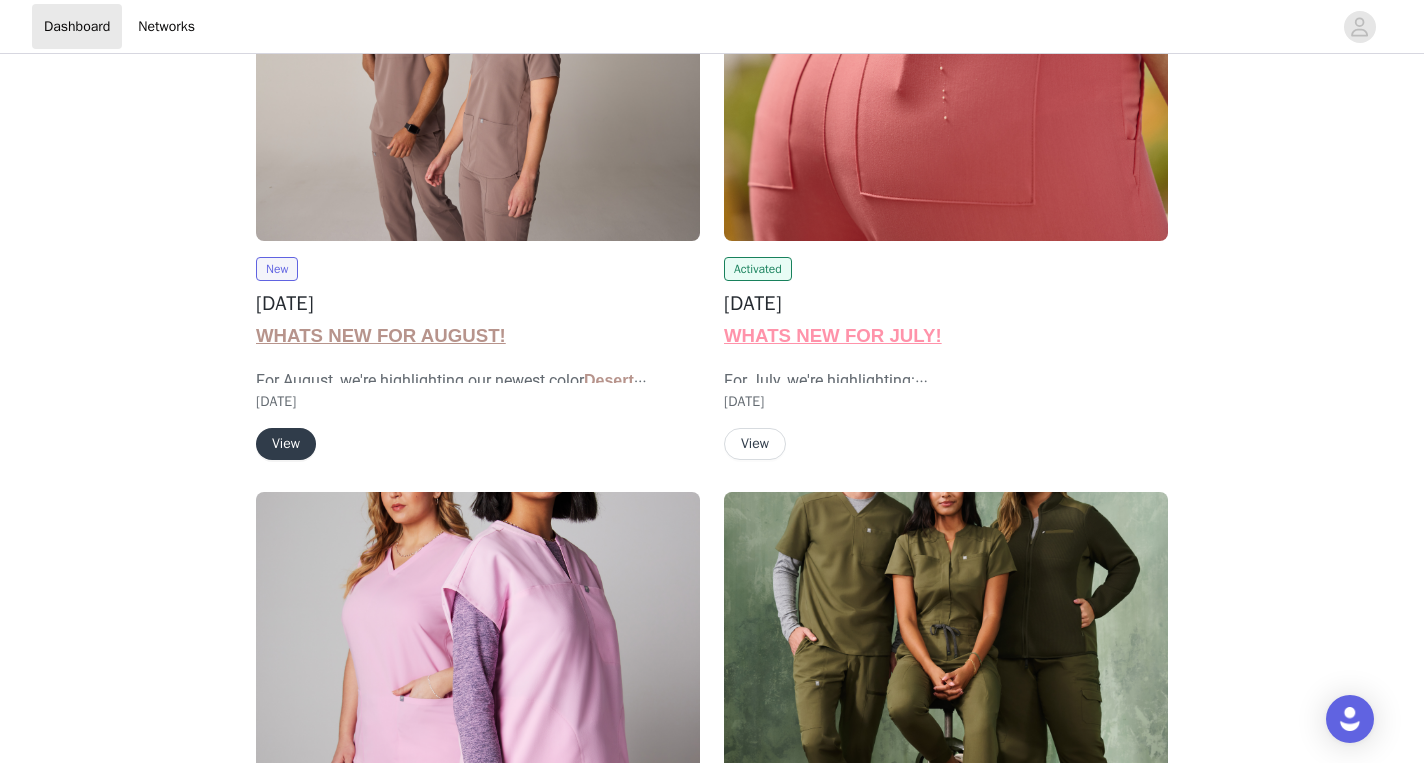 click on "View" at bounding box center [286, 444] 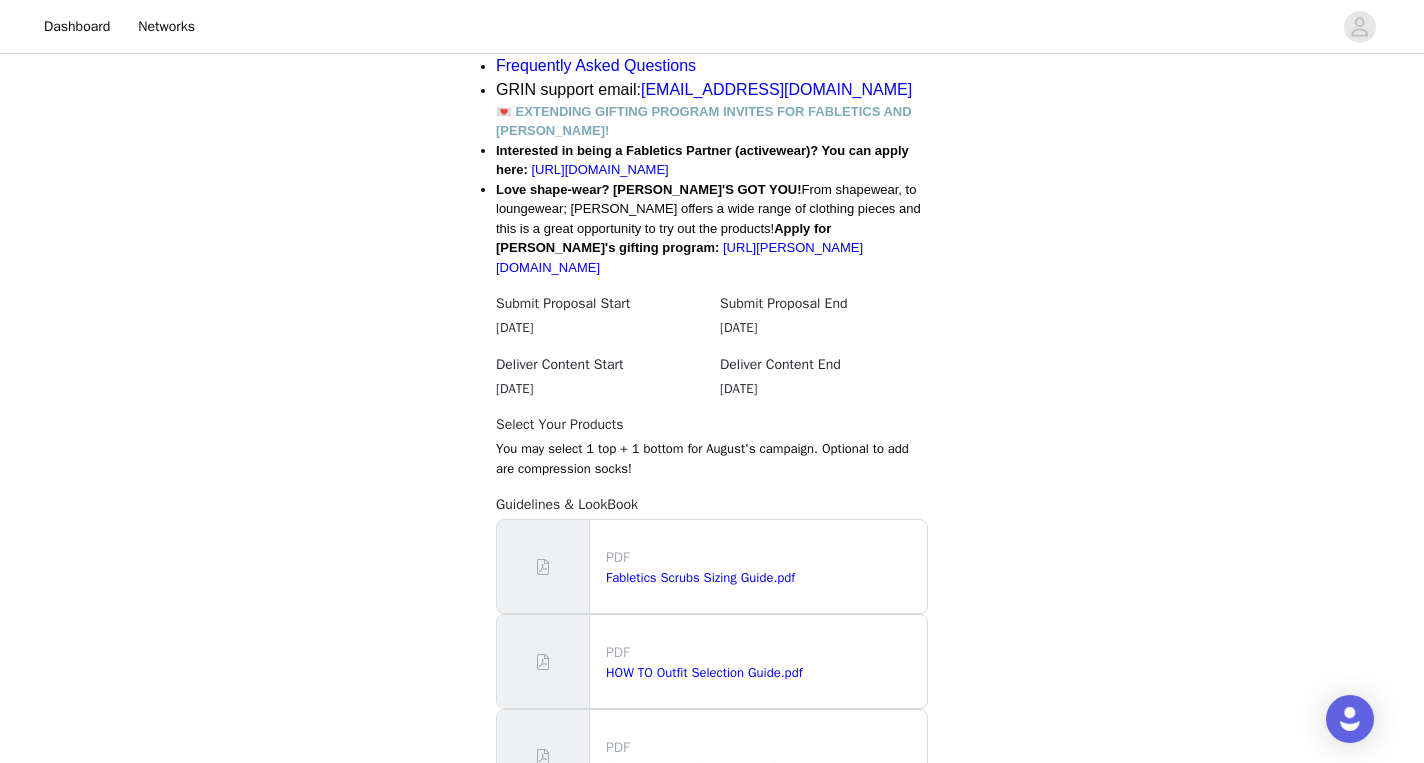 scroll, scrollTop: 1847, scrollLeft: 0, axis: vertical 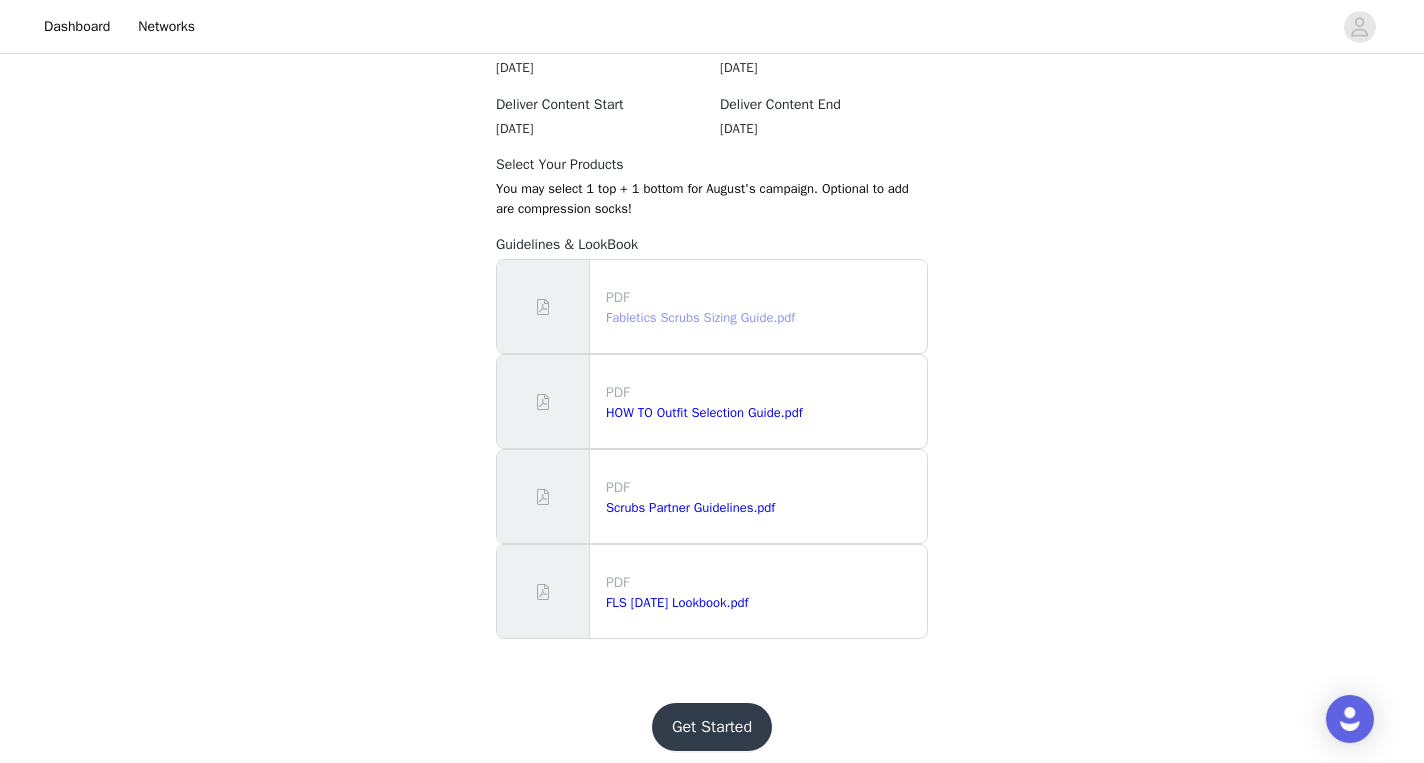 click on "Fabletics Scrubs Sizing Guide.pdf" at bounding box center (700, 317) 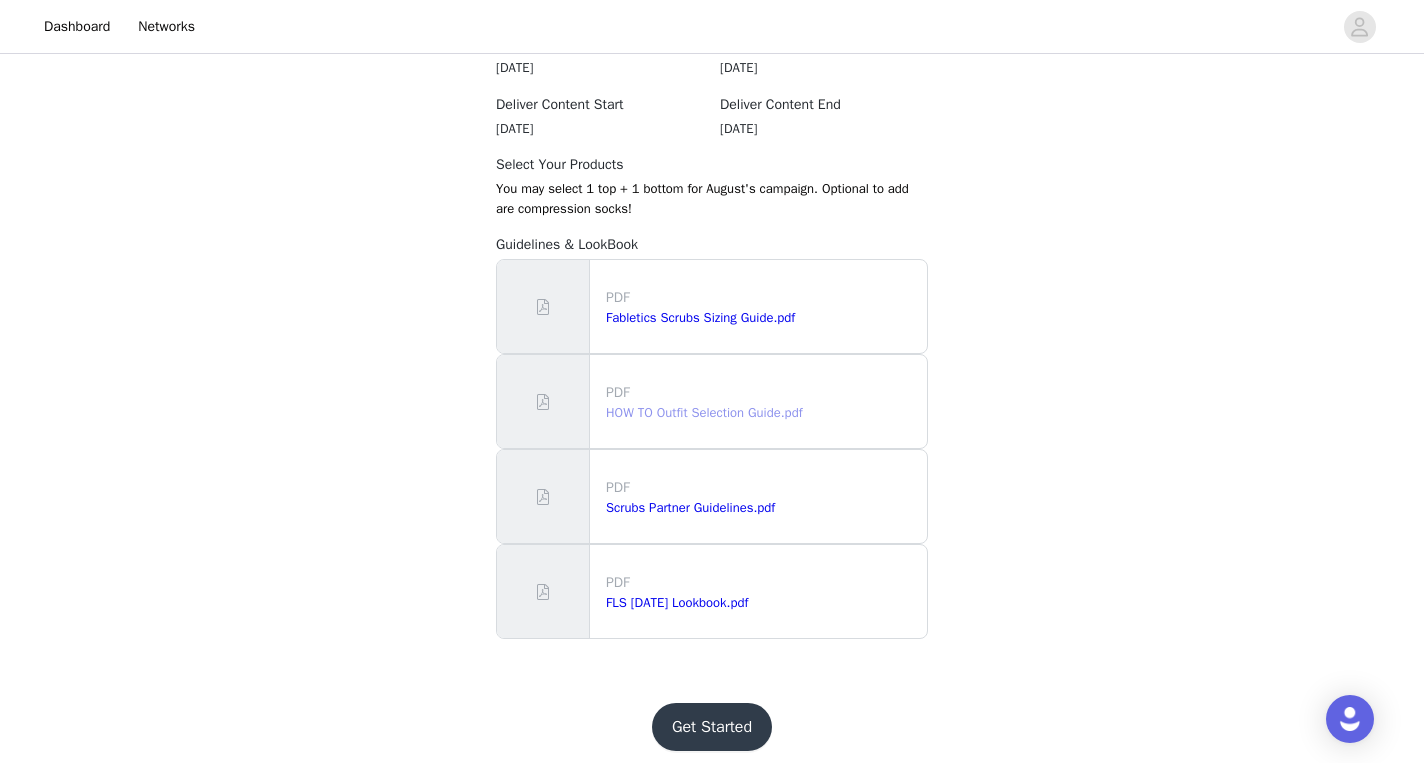click on "HOW TO Outfit Selection Guide.pdf" at bounding box center (704, 412) 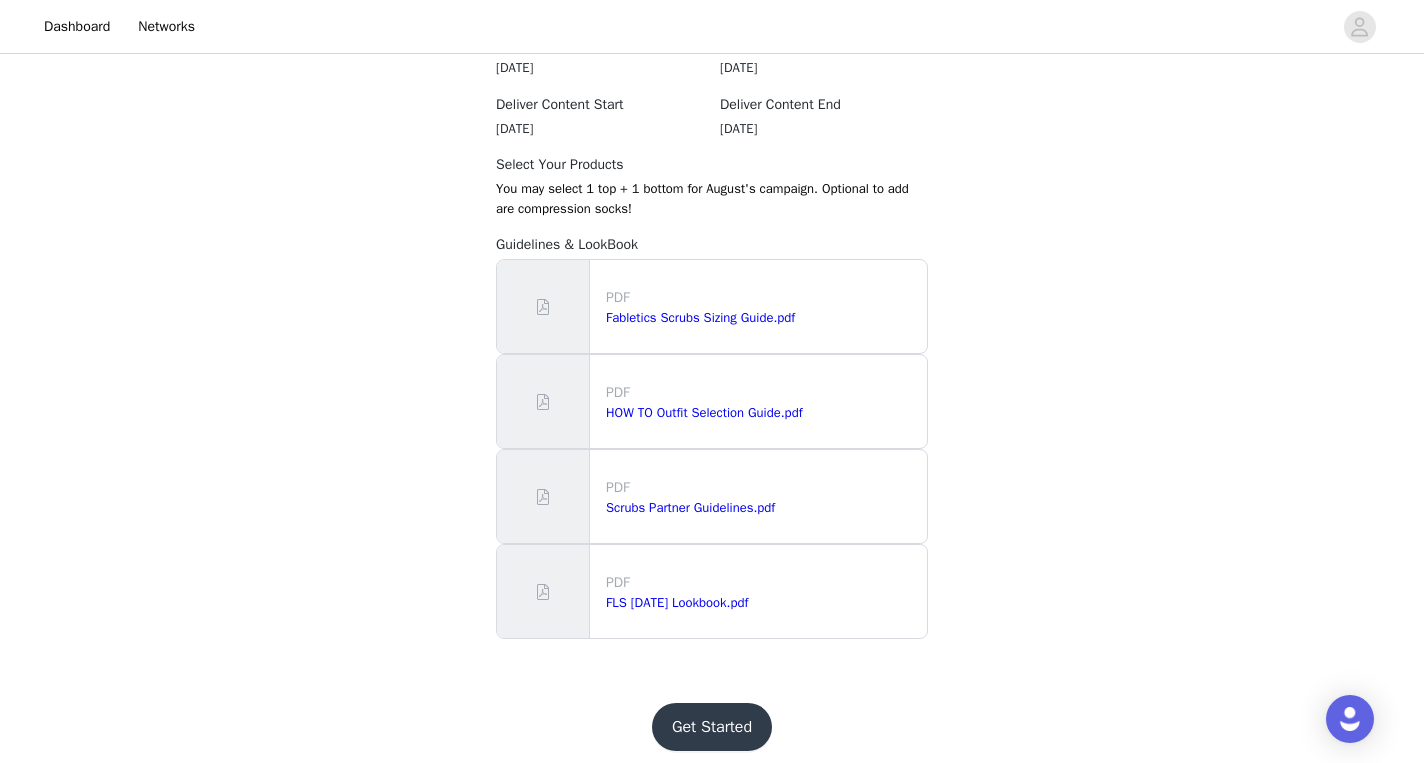 click on "PDF" at bounding box center [762, 297] 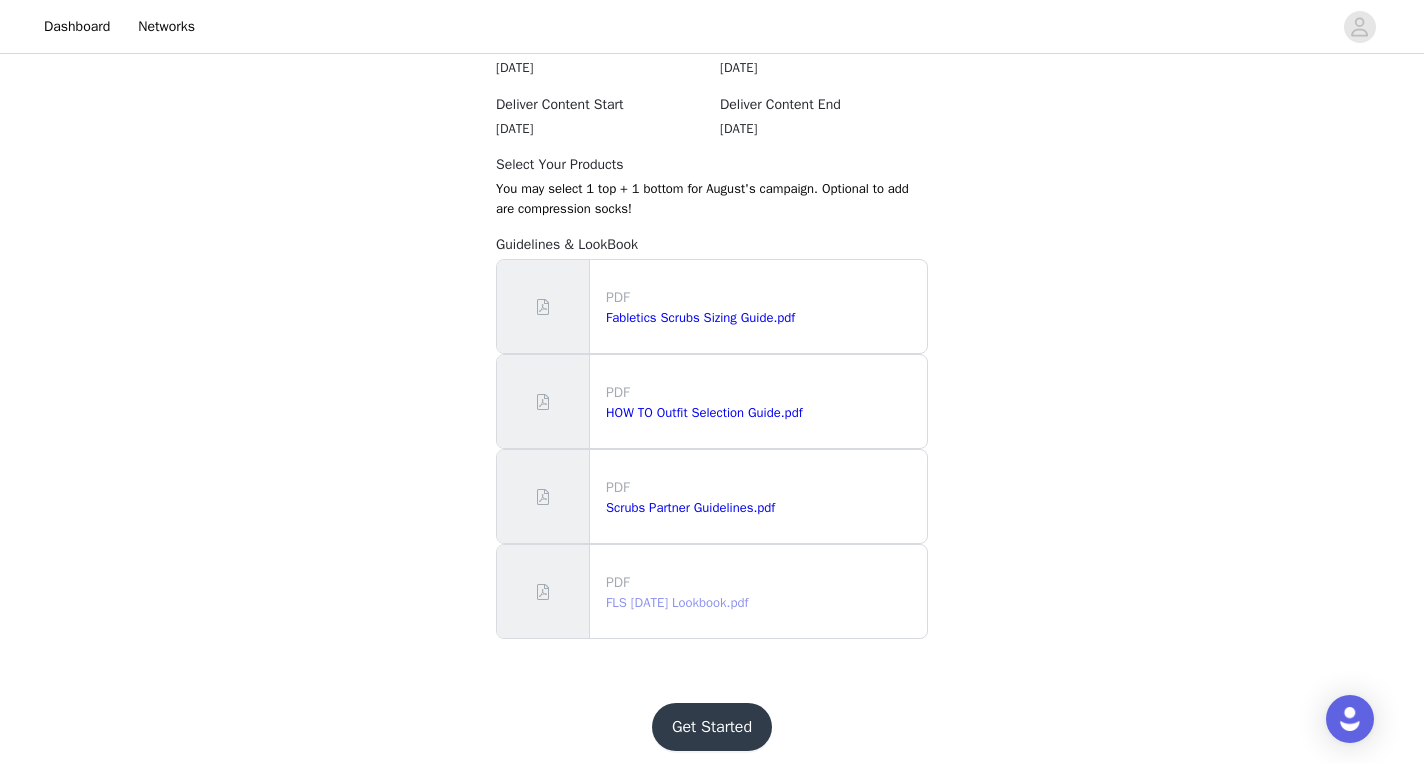 click on "FLS [DATE] Lookbook.pdf" at bounding box center (677, 602) 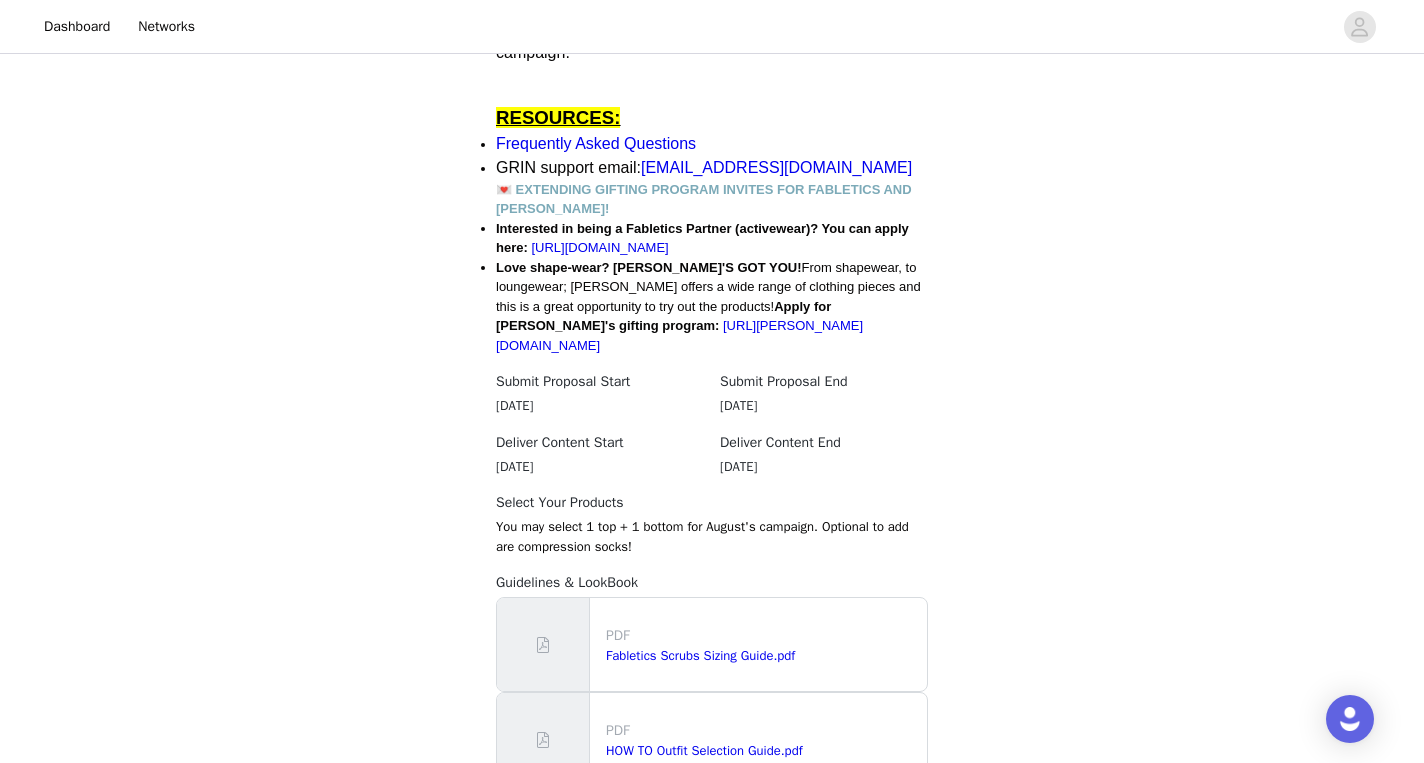 scroll, scrollTop: 1503, scrollLeft: 0, axis: vertical 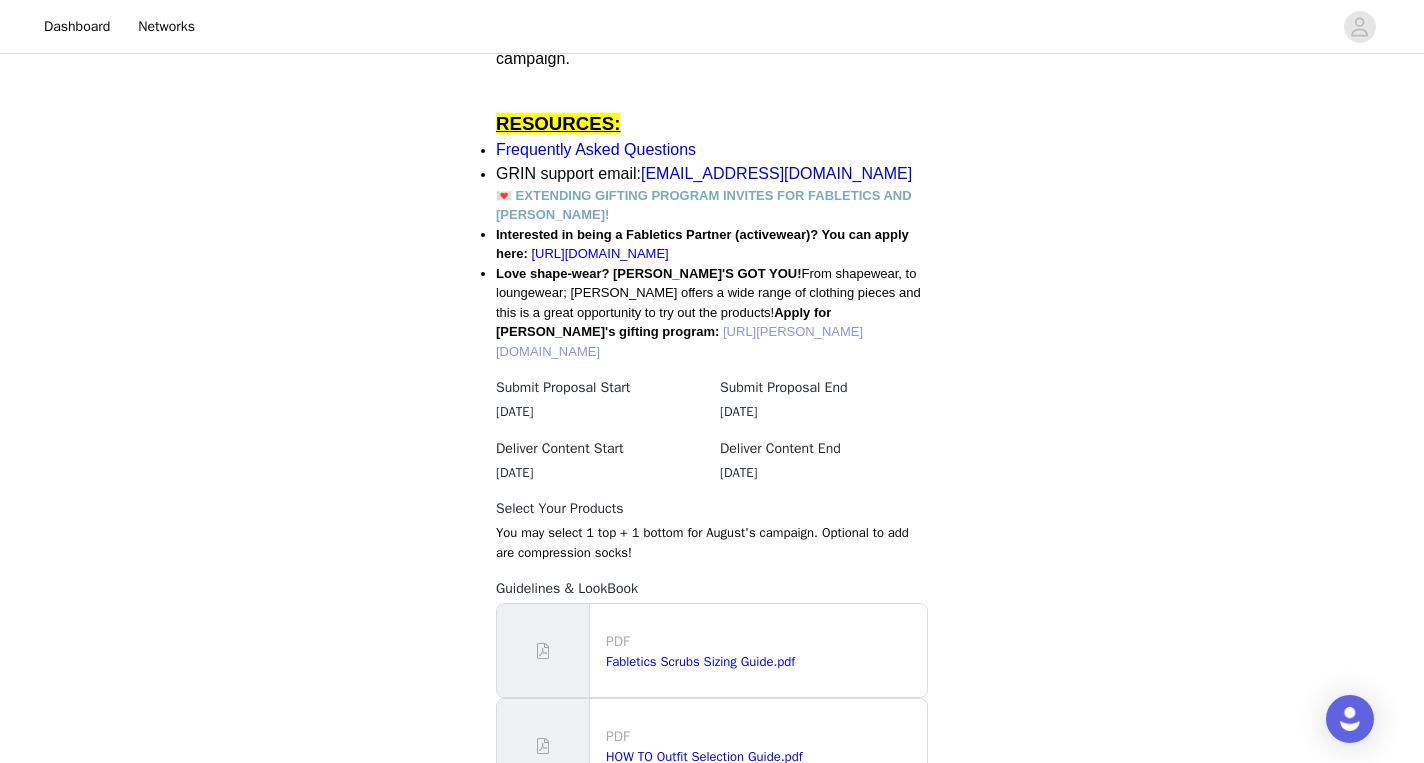click on "[URL][PERSON_NAME][DOMAIN_NAME]" at bounding box center [679, 341] 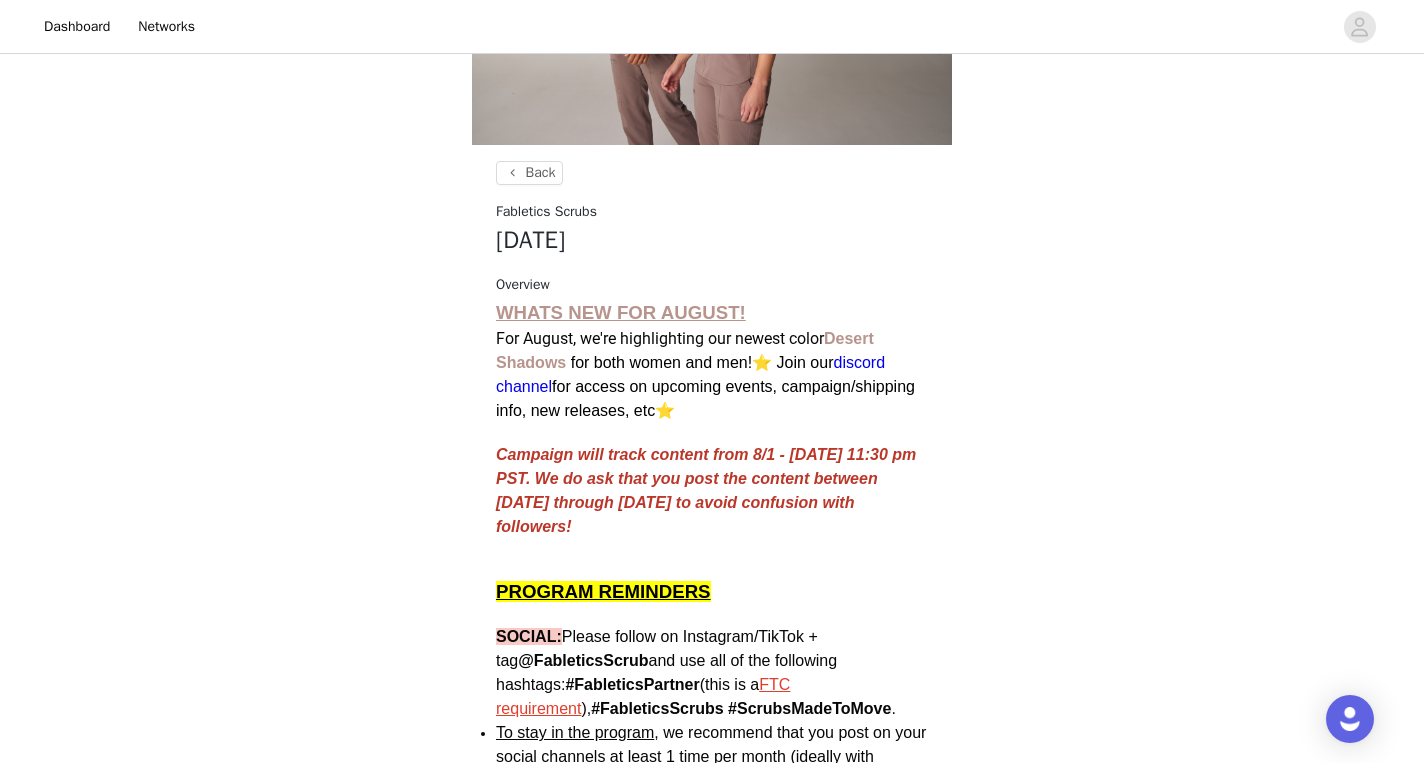 scroll, scrollTop: 0, scrollLeft: 0, axis: both 